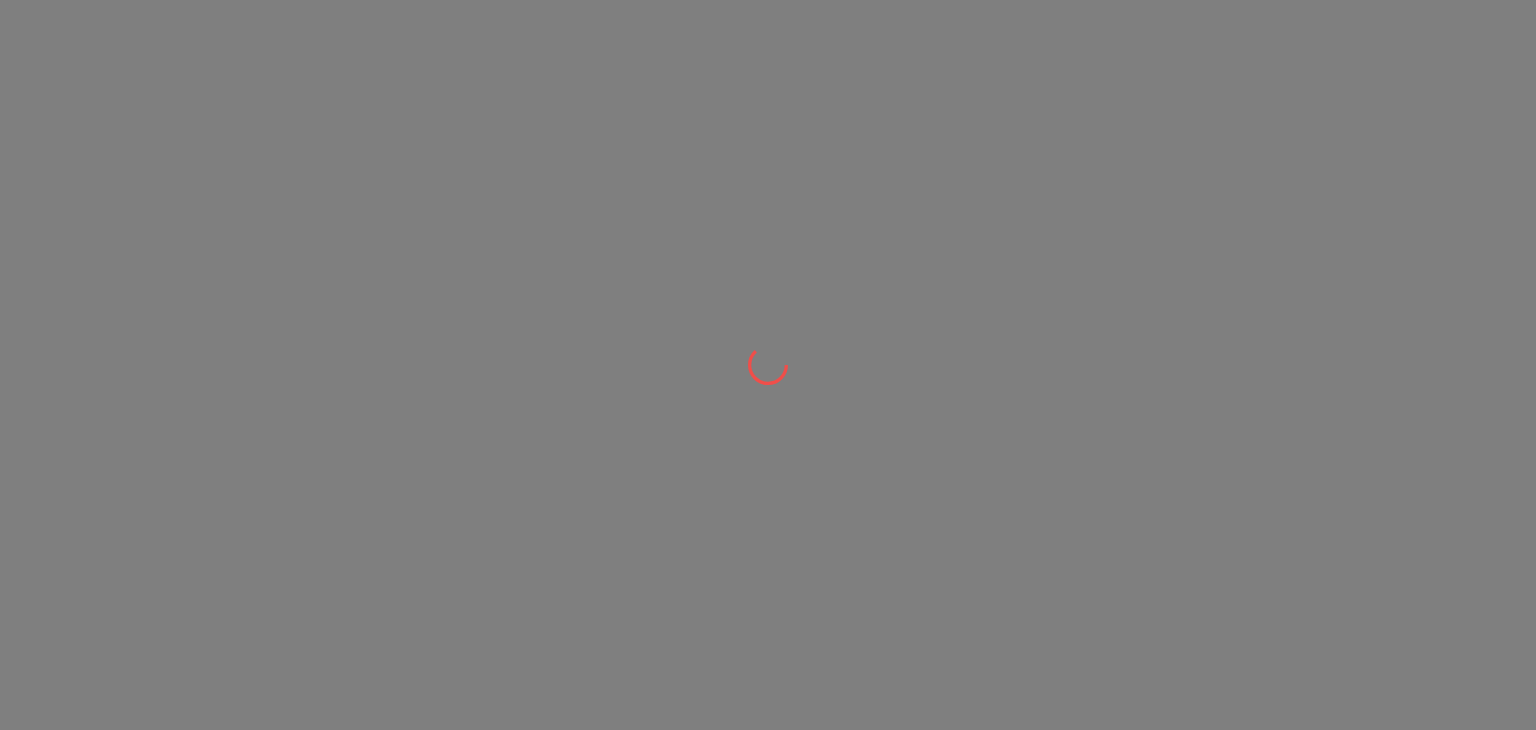 scroll, scrollTop: 0, scrollLeft: 0, axis: both 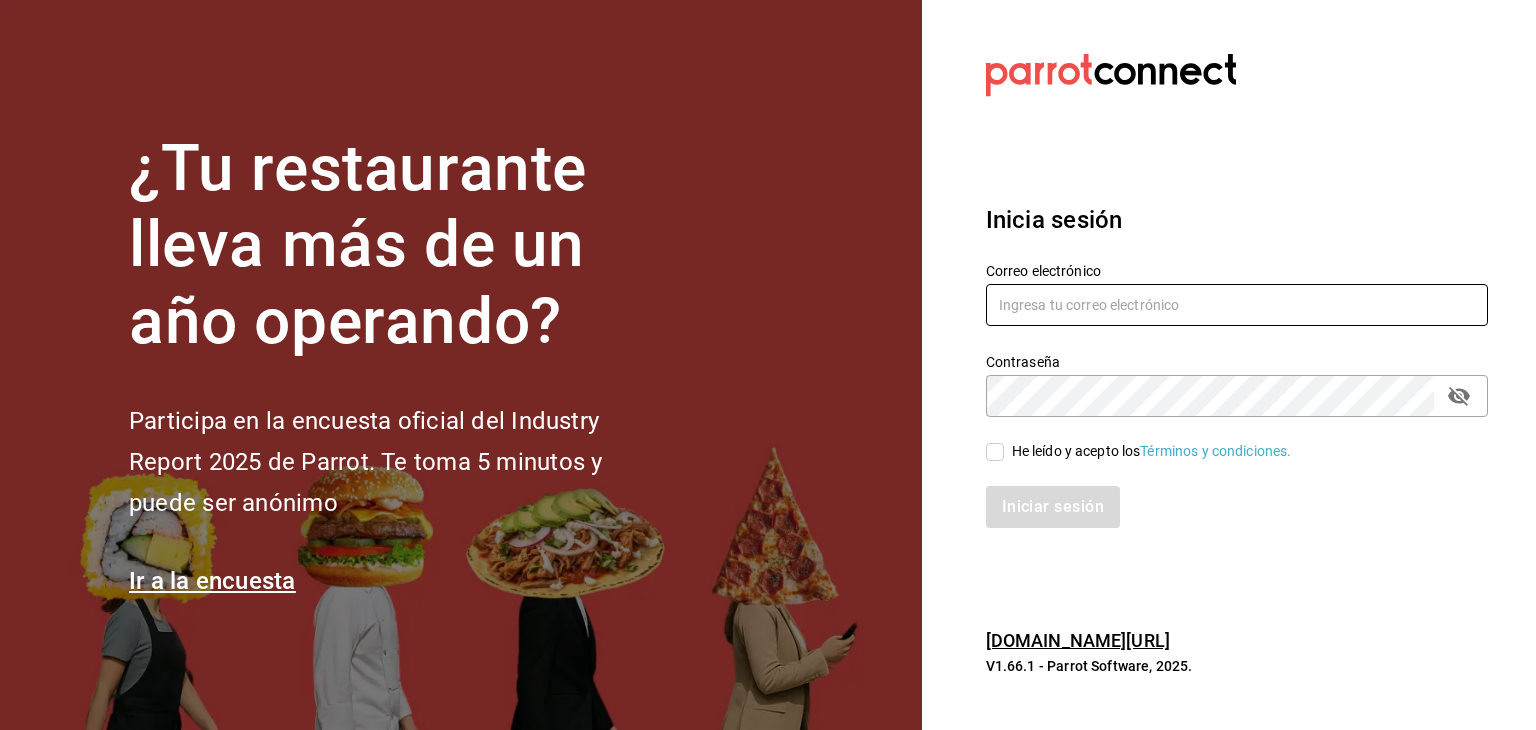 click at bounding box center (1237, 305) 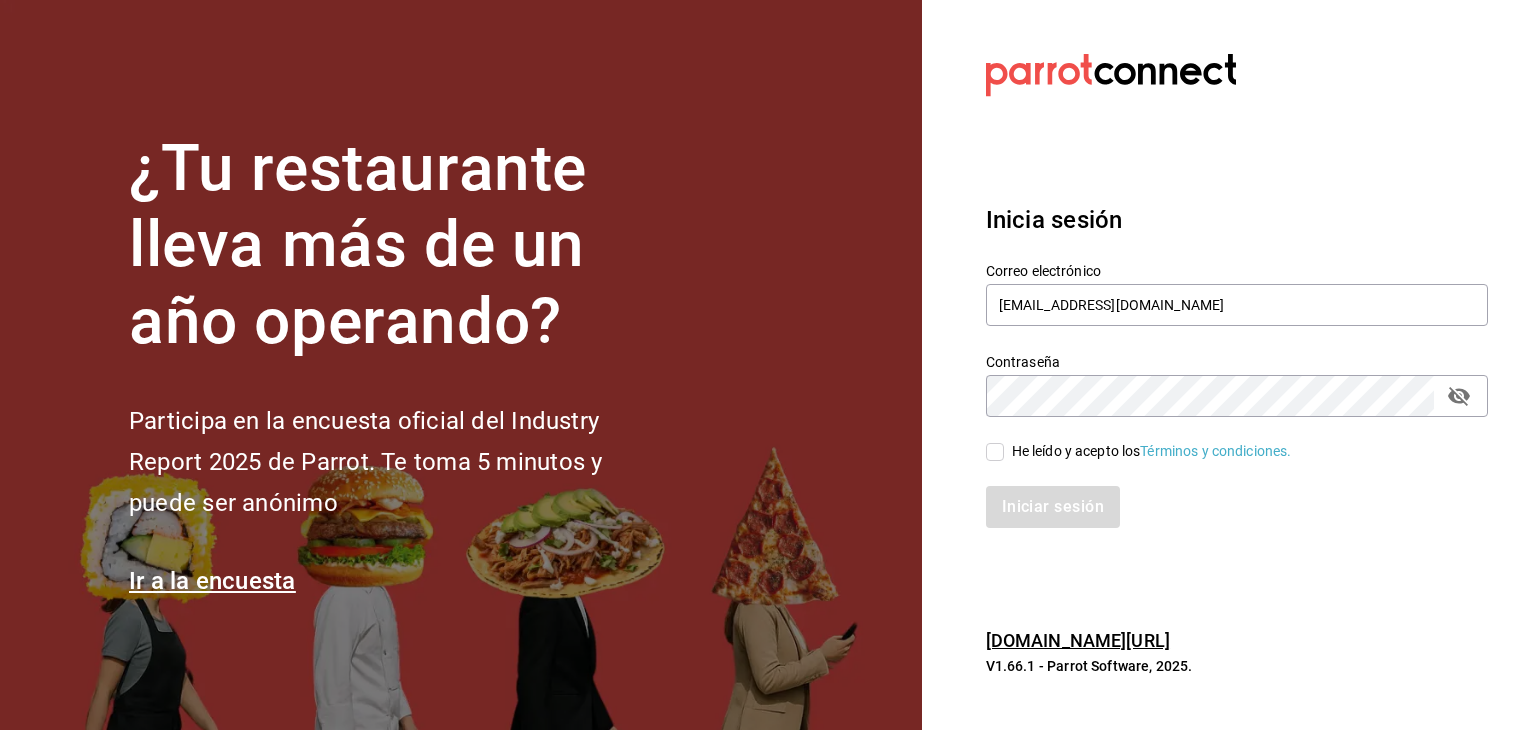 click on "Iniciar sesión" at bounding box center [1225, 495] 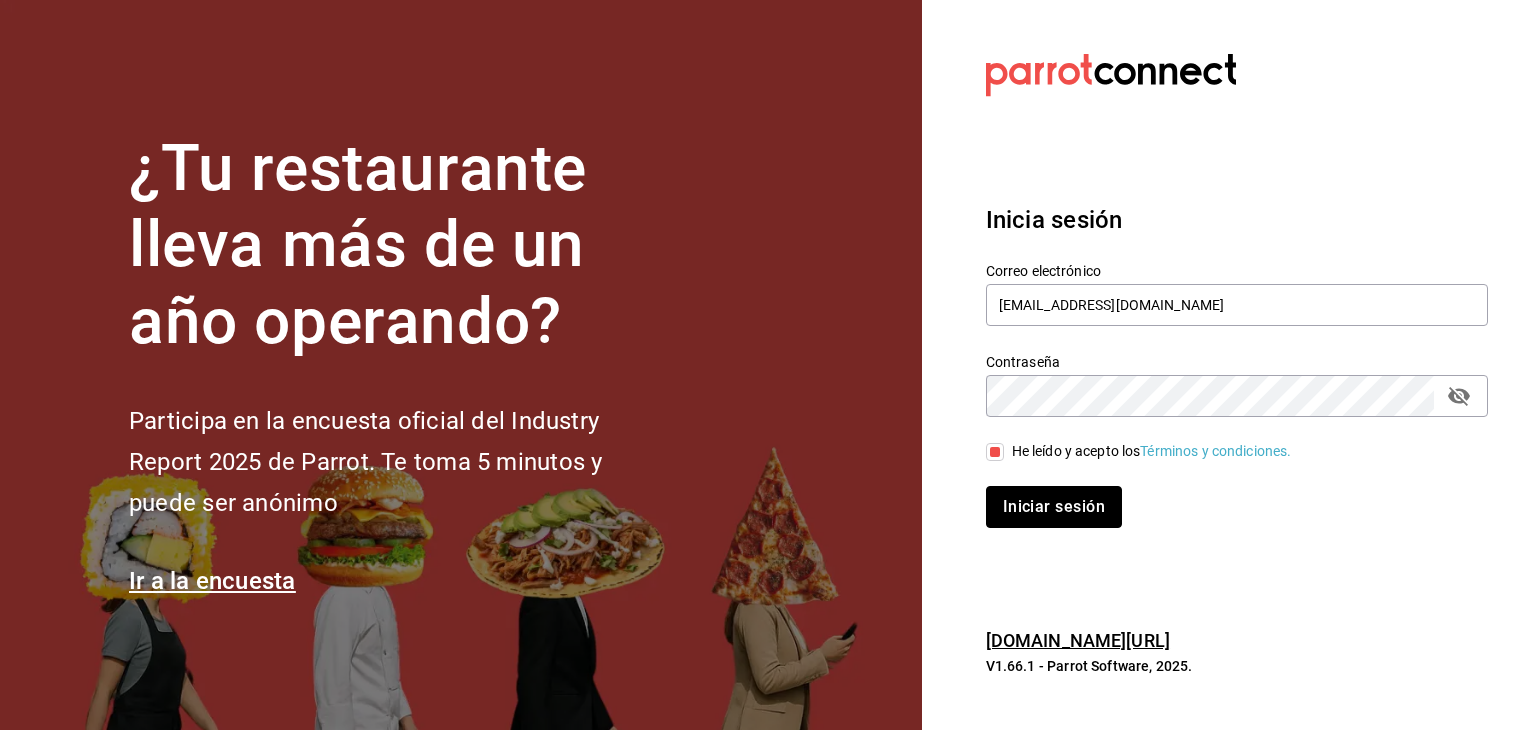 click on "Iniciar sesión" at bounding box center (1054, 507) 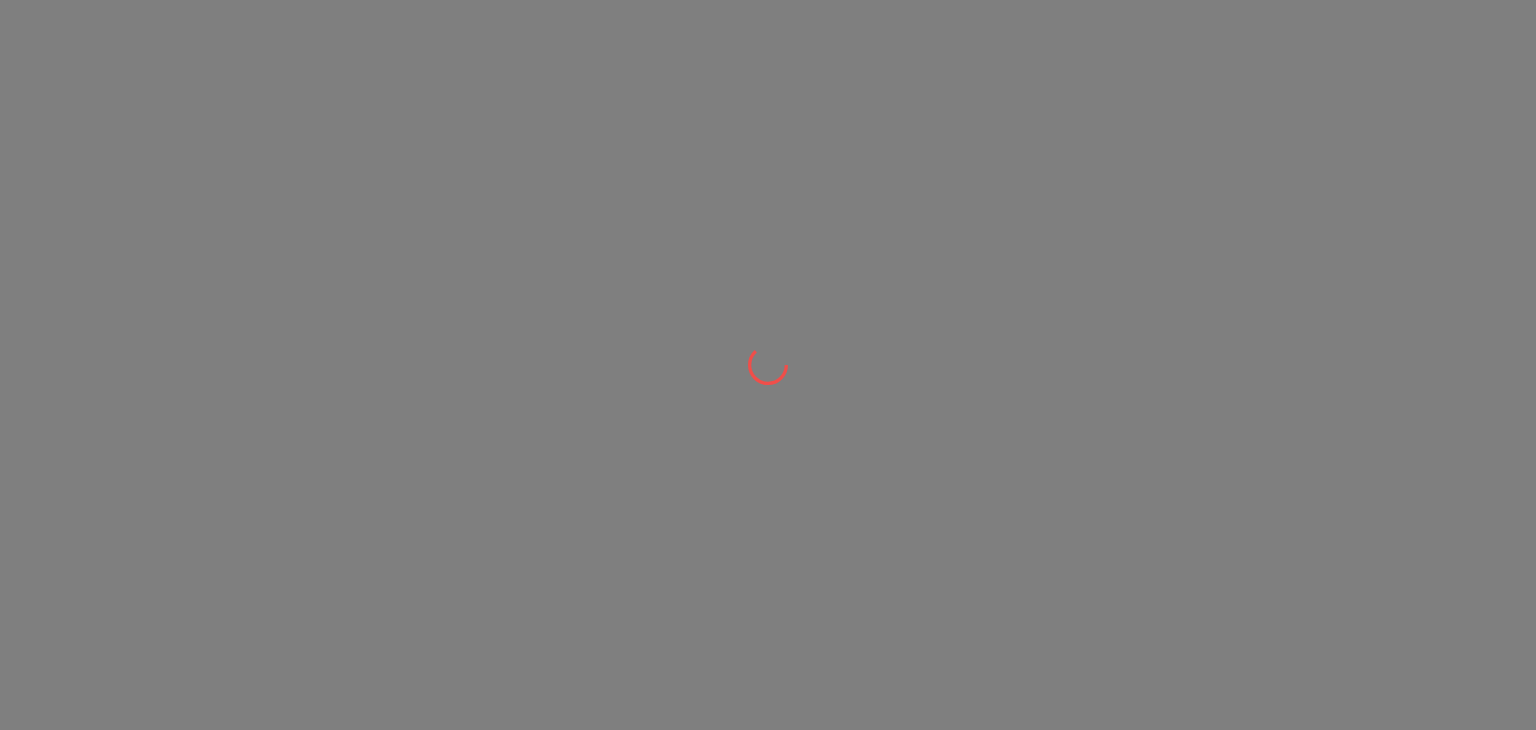 scroll, scrollTop: 0, scrollLeft: 0, axis: both 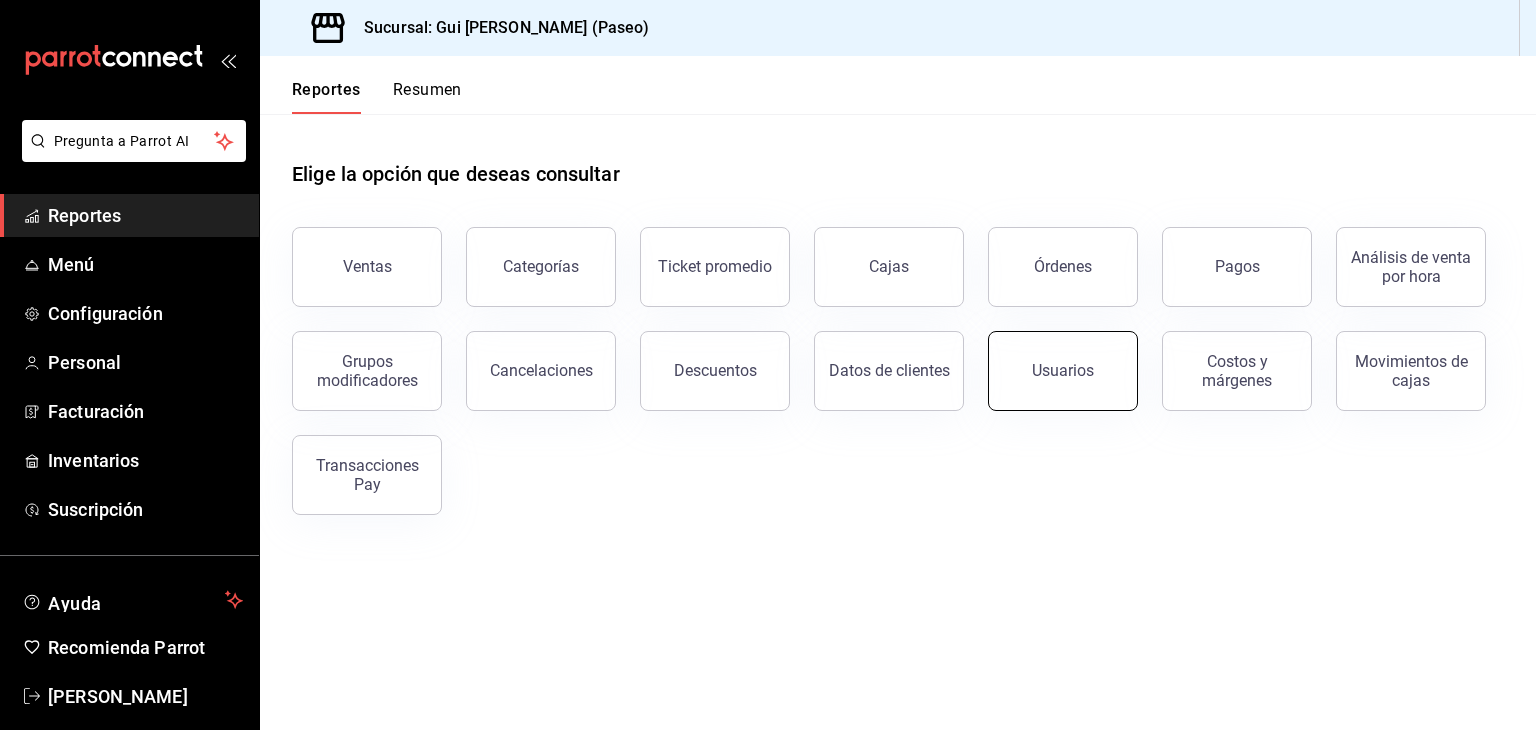 click on "Usuarios" at bounding box center [1063, 371] 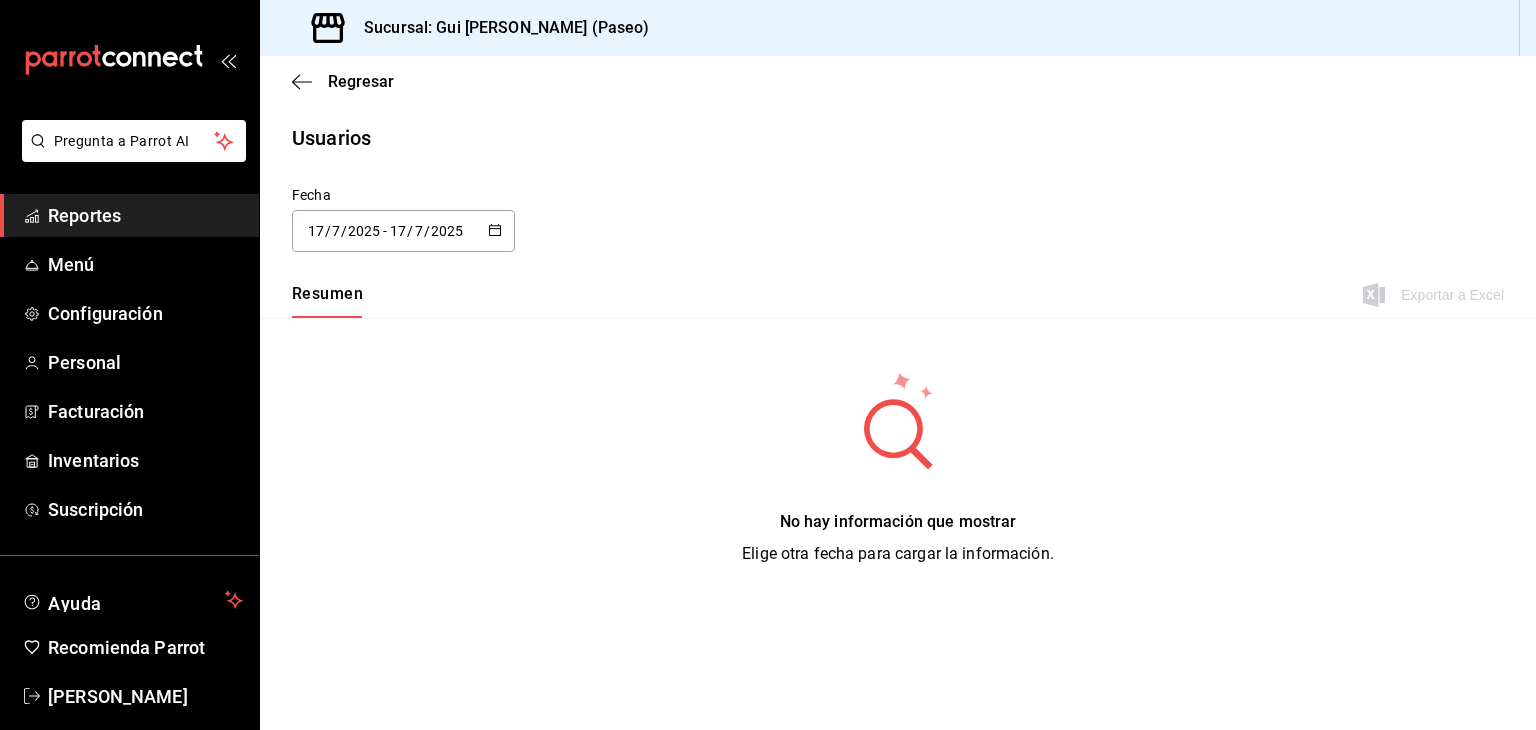 click 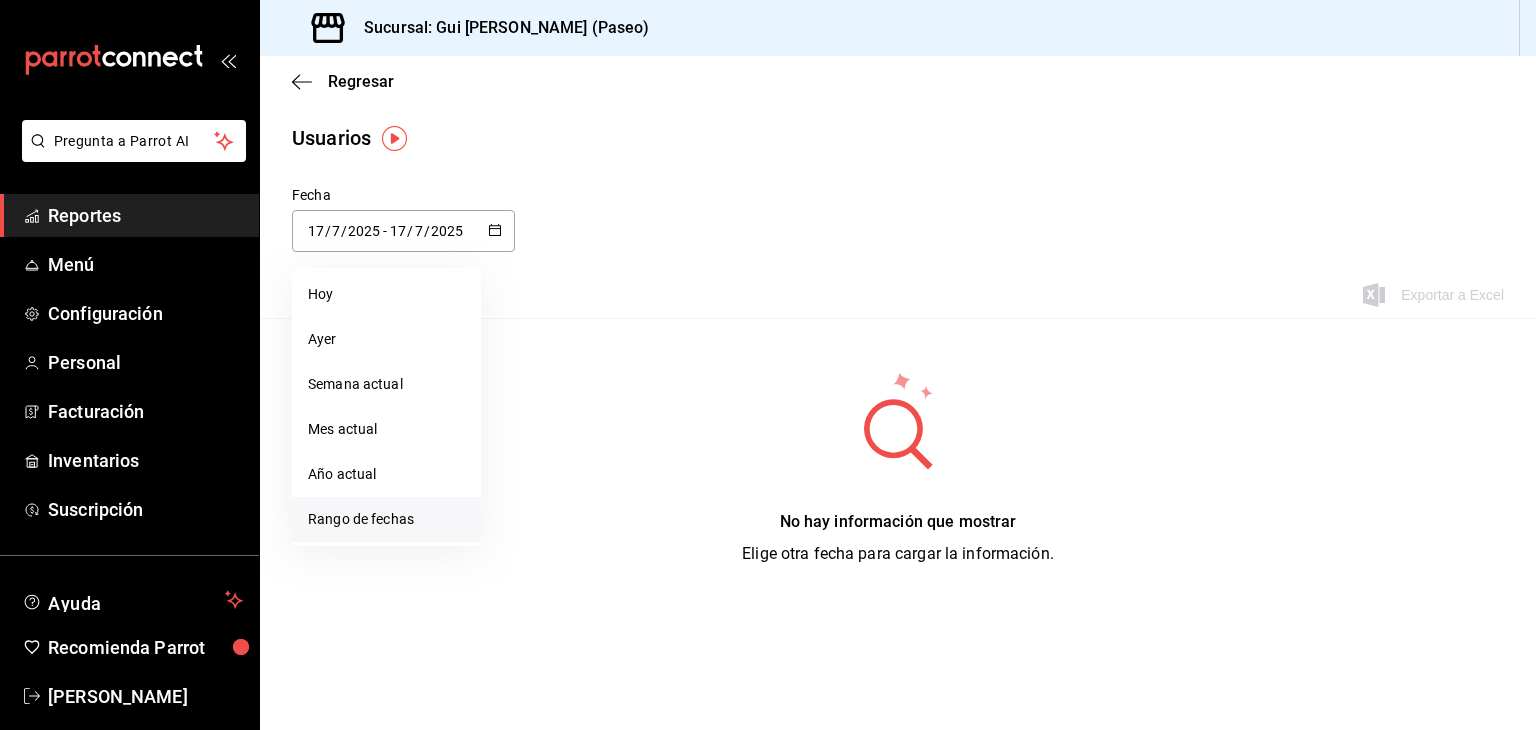 click on "Rango de fechas" at bounding box center [386, 519] 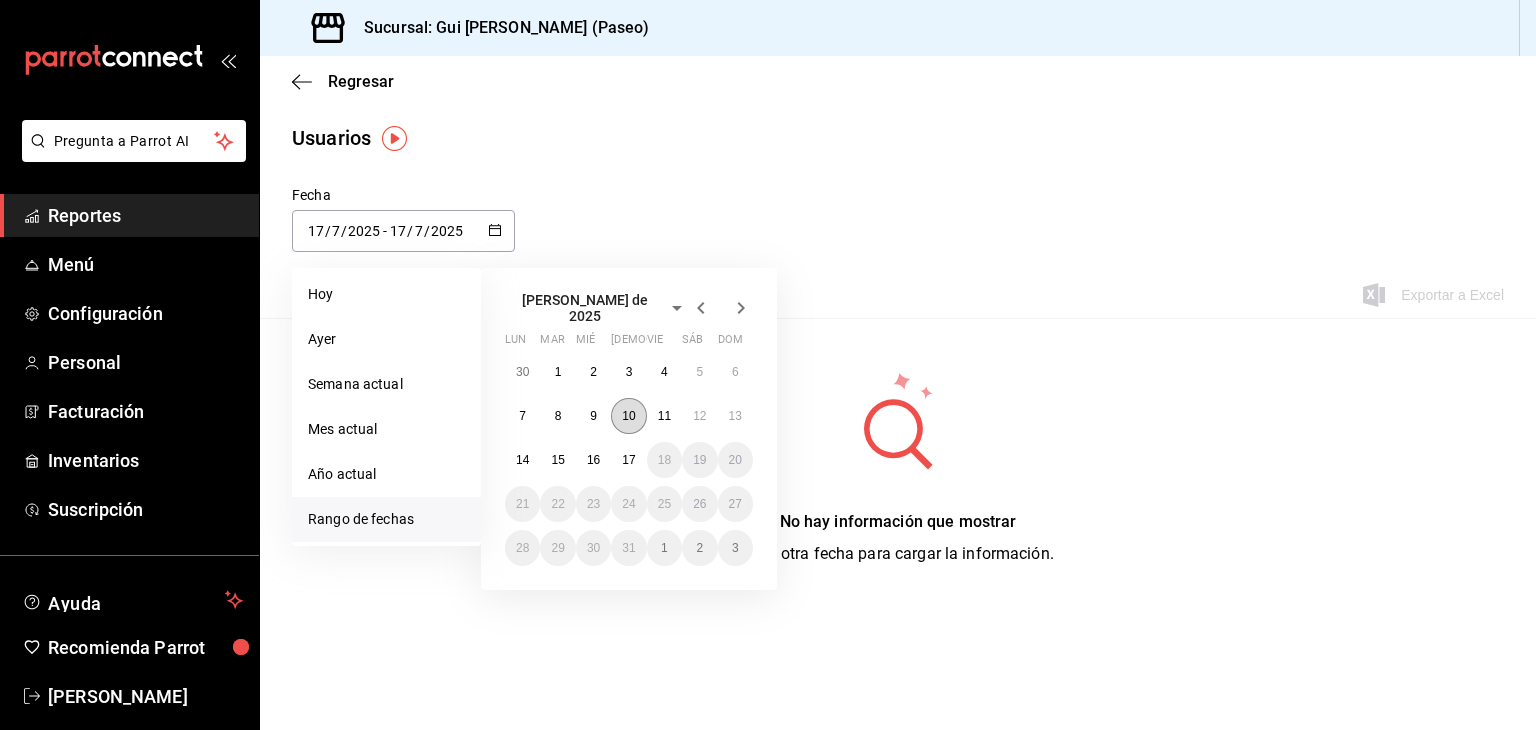 click on "10" at bounding box center [628, 416] 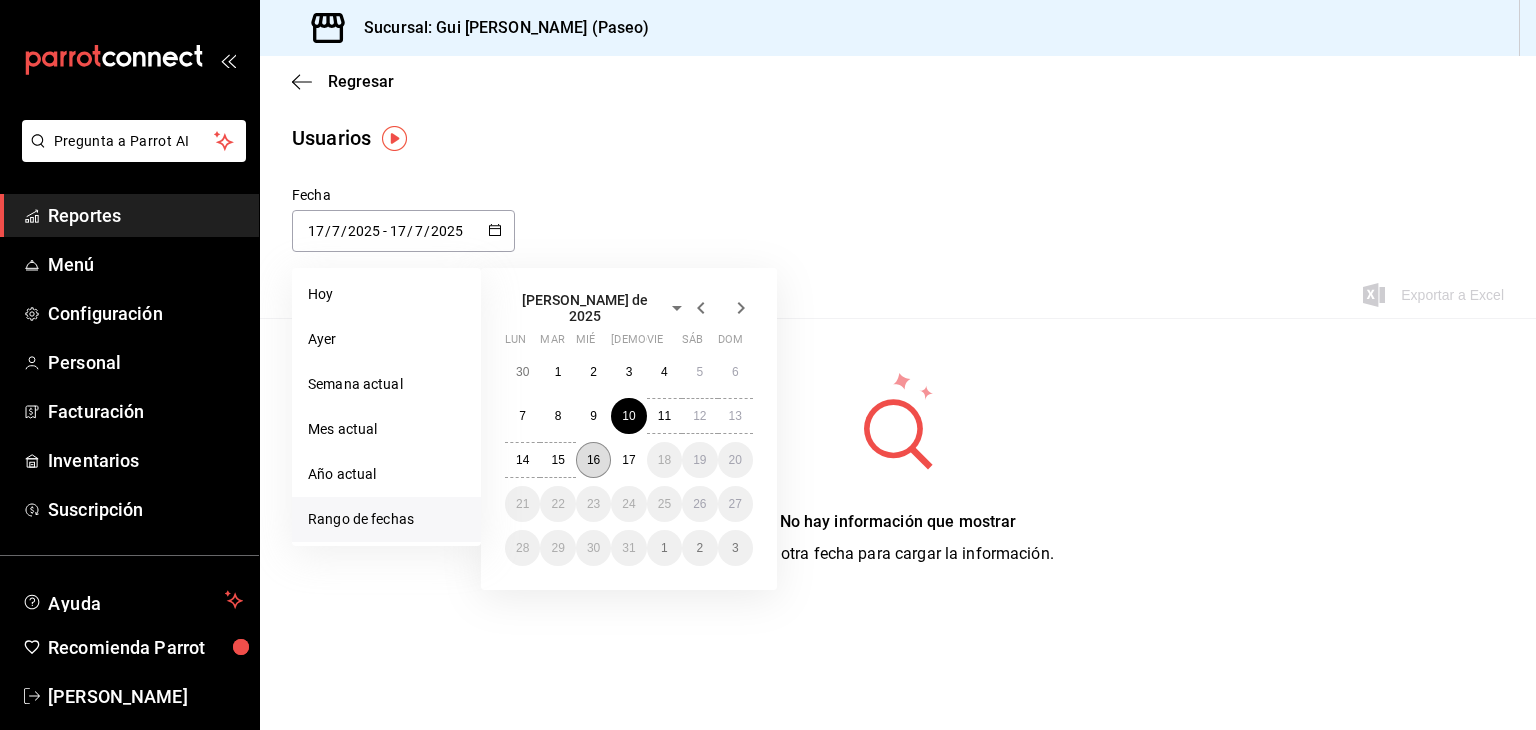 click on "16" at bounding box center (593, 460) 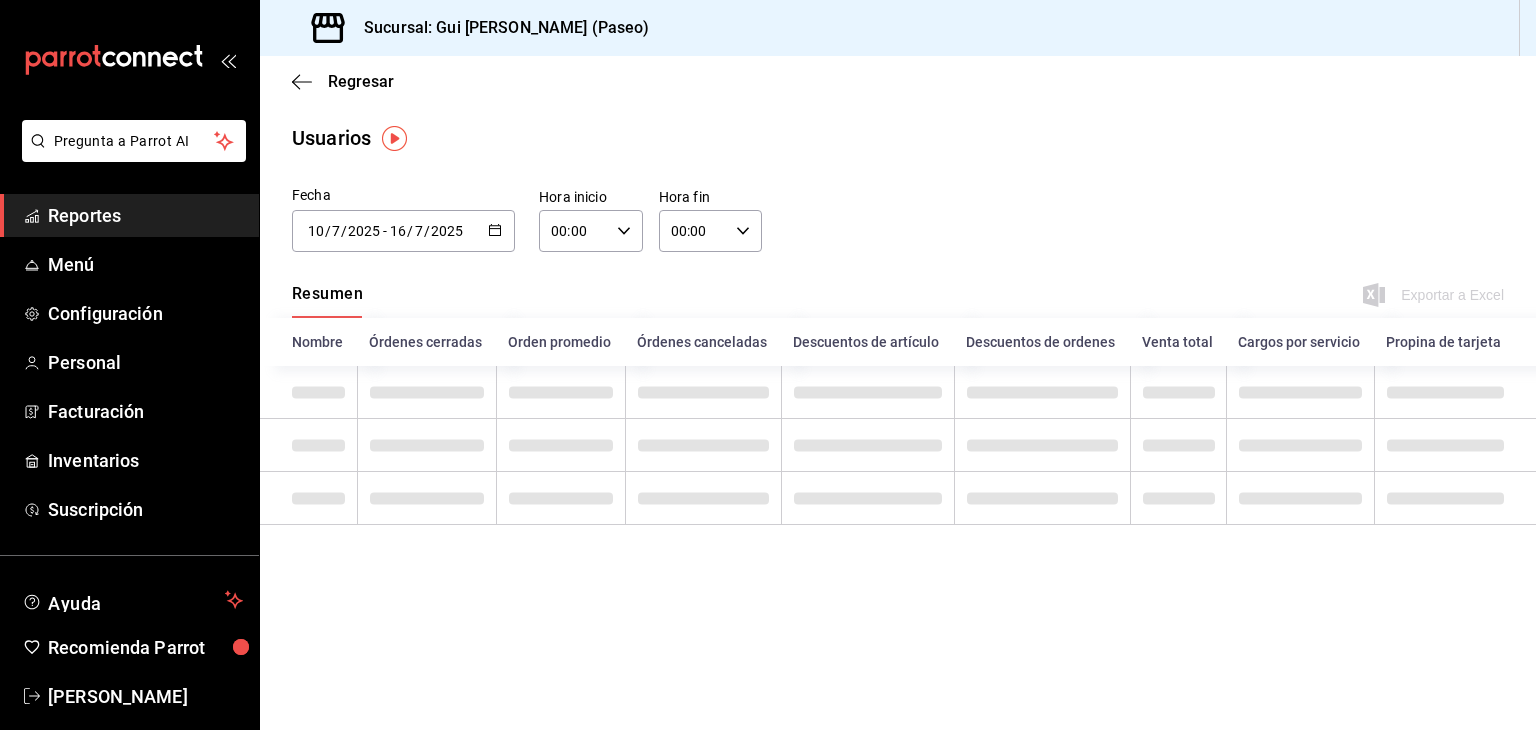 click on "00:00" at bounding box center [694, 231] 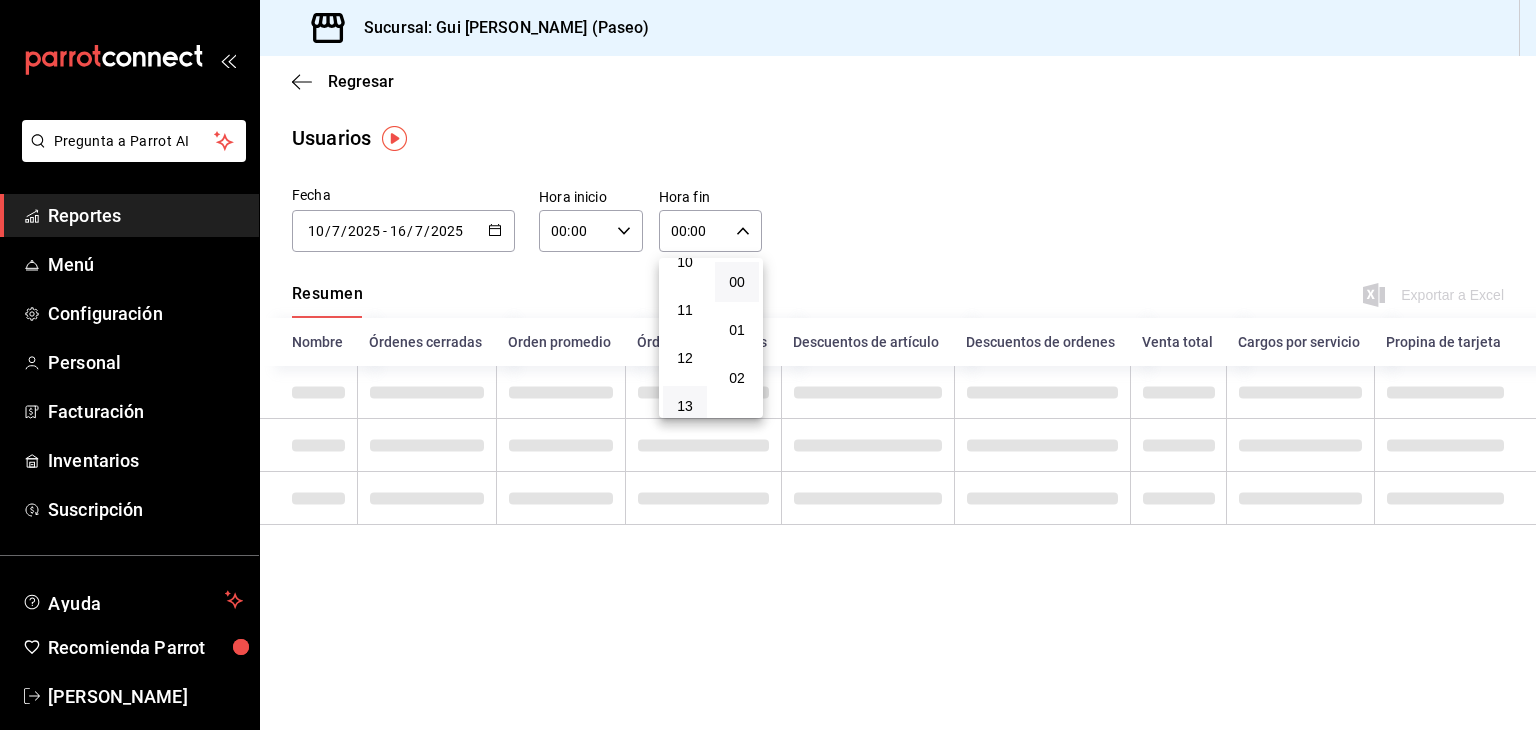 scroll, scrollTop: 1011, scrollLeft: 0, axis: vertical 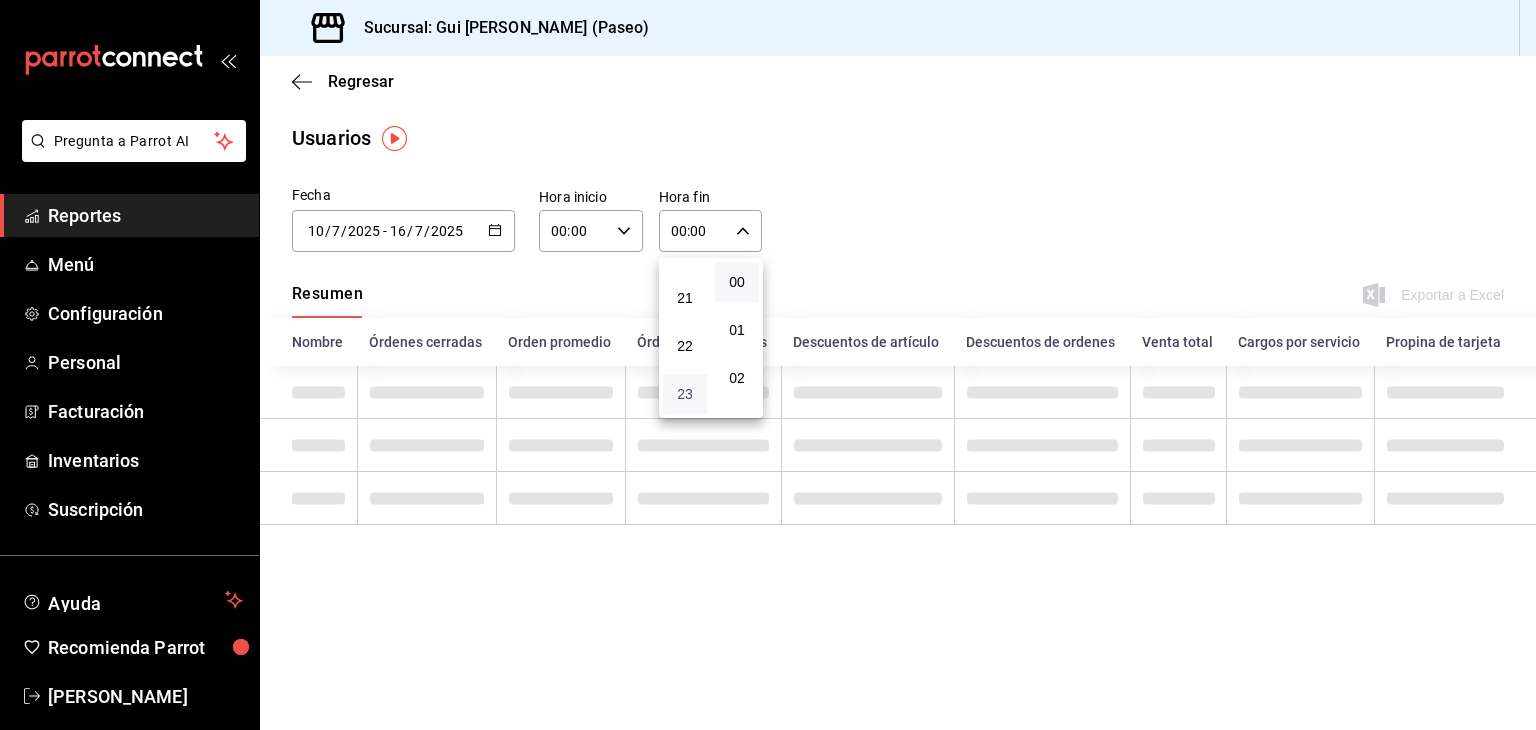 click on "23" at bounding box center (685, 394) 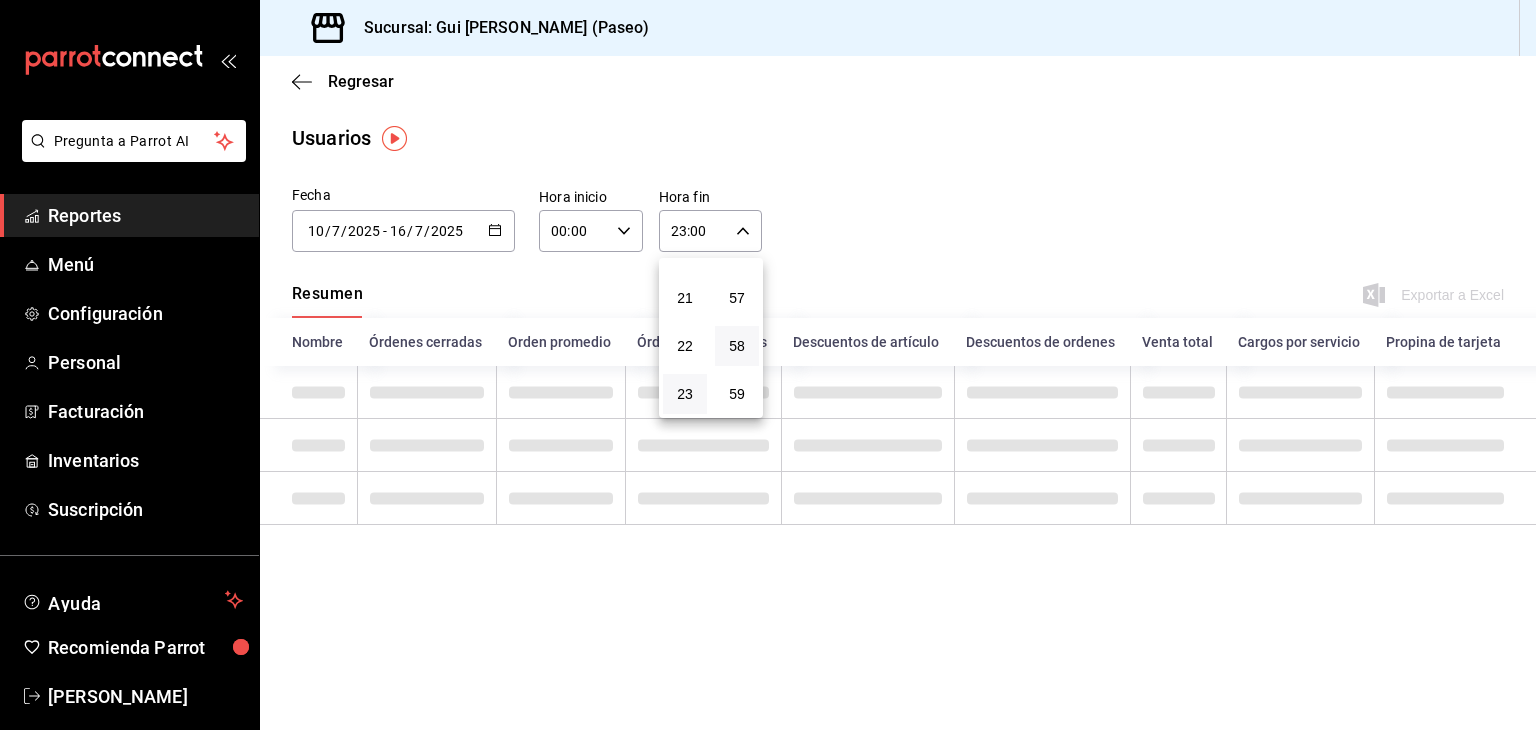 scroll, scrollTop: 2768, scrollLeft: 0, axis: vertical 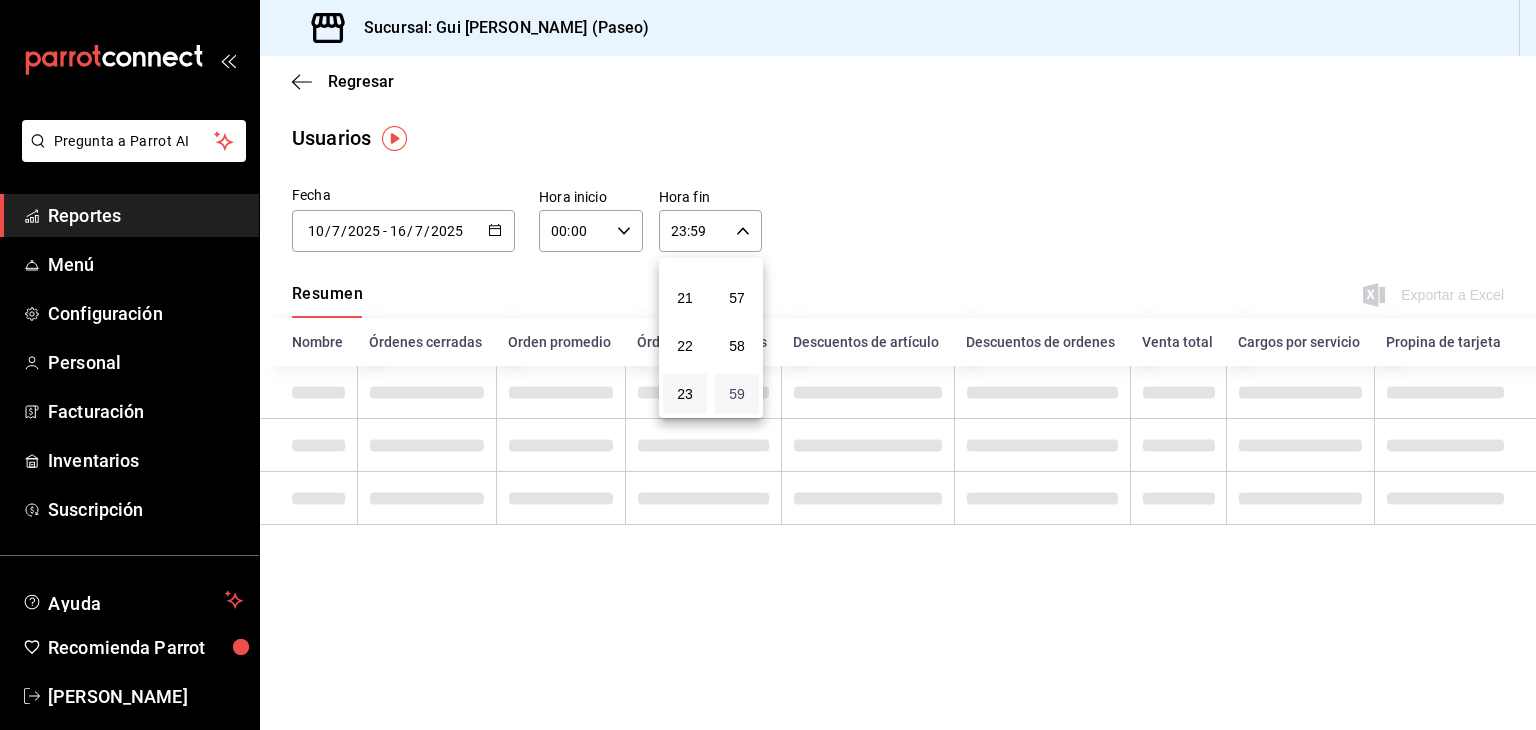 click on "59" at bounding box center (737, 394) 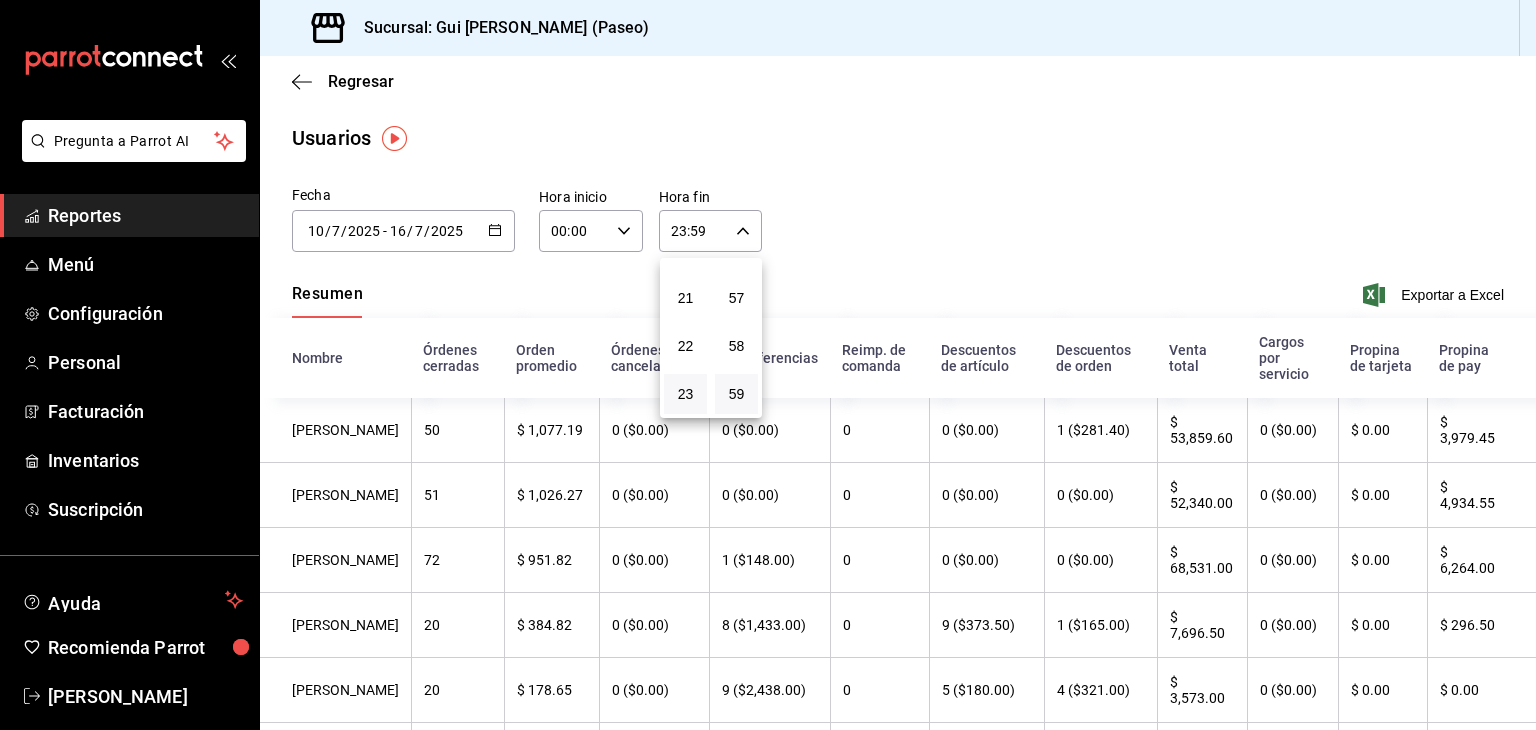 click at bounding box center (768, 365) 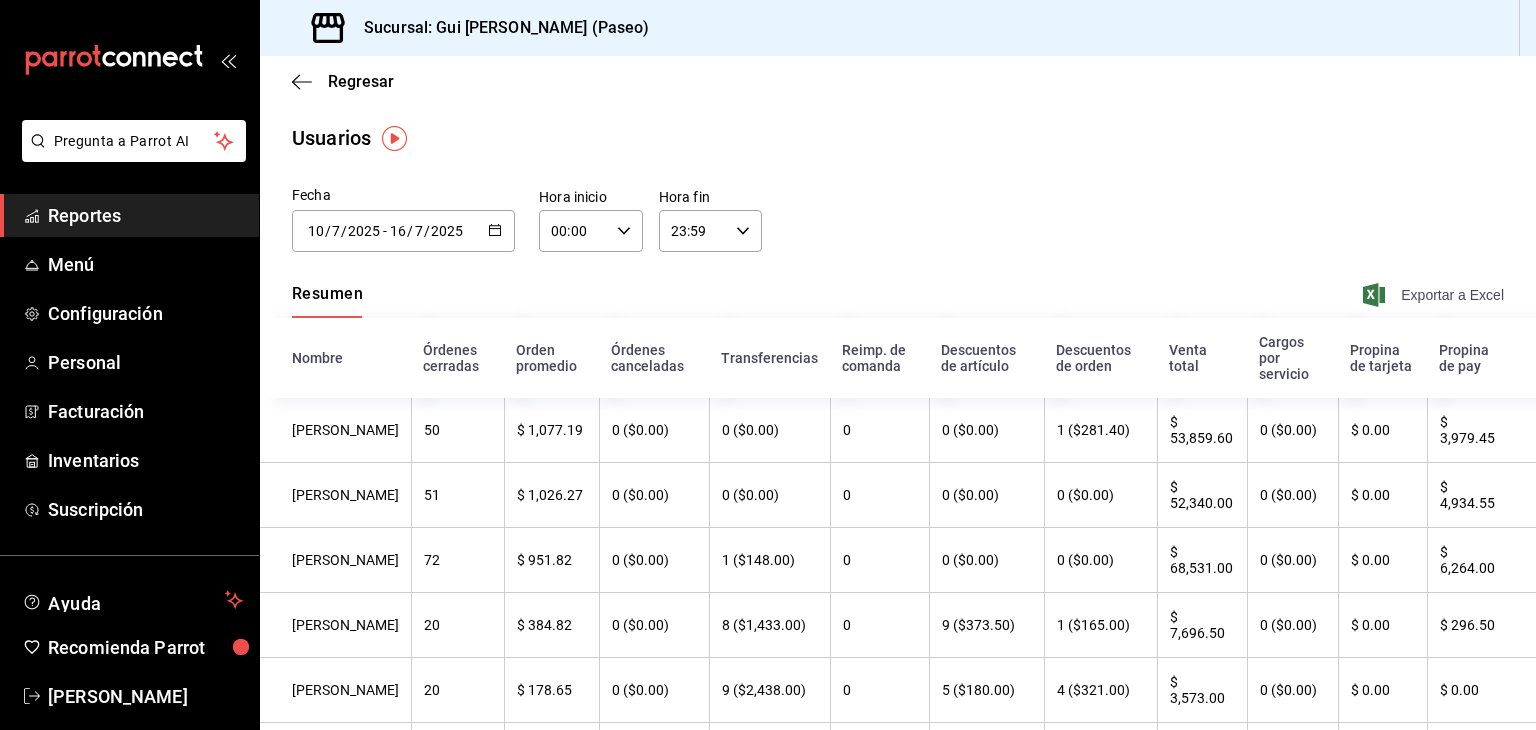 click on "Exportar a Excel" at bounding box center (1435, 295) 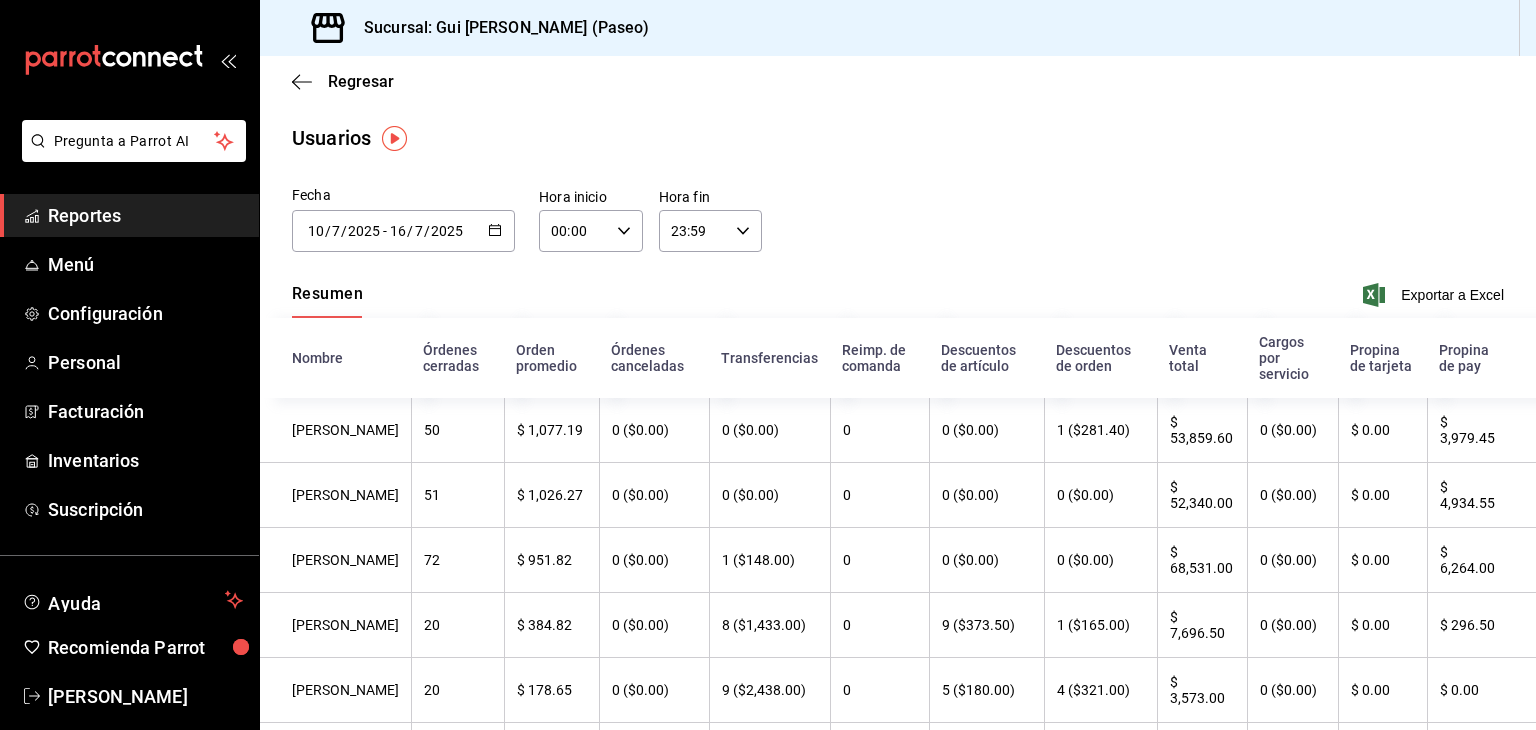 type 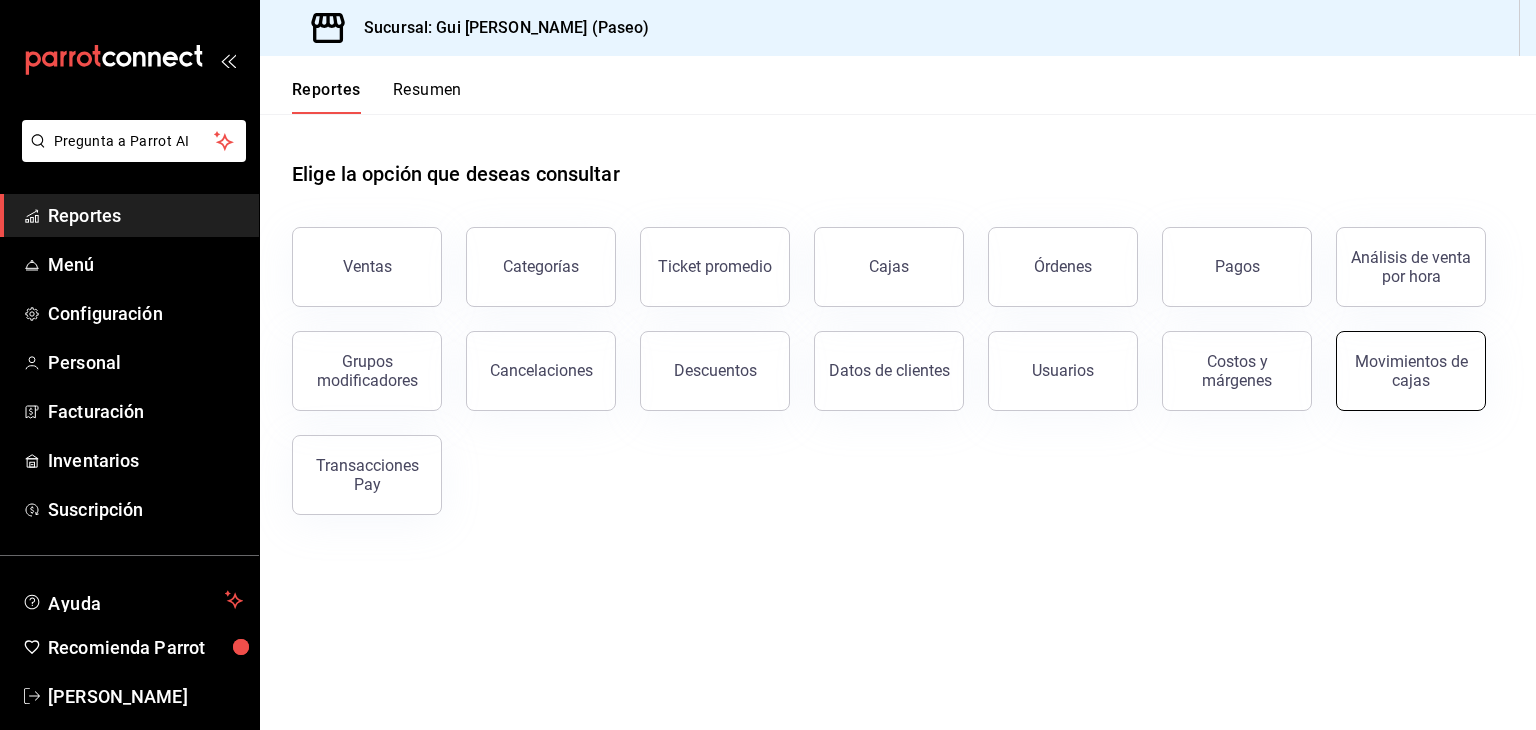 click on "Movimientos de cajas" at bounding box center [1411, 371] 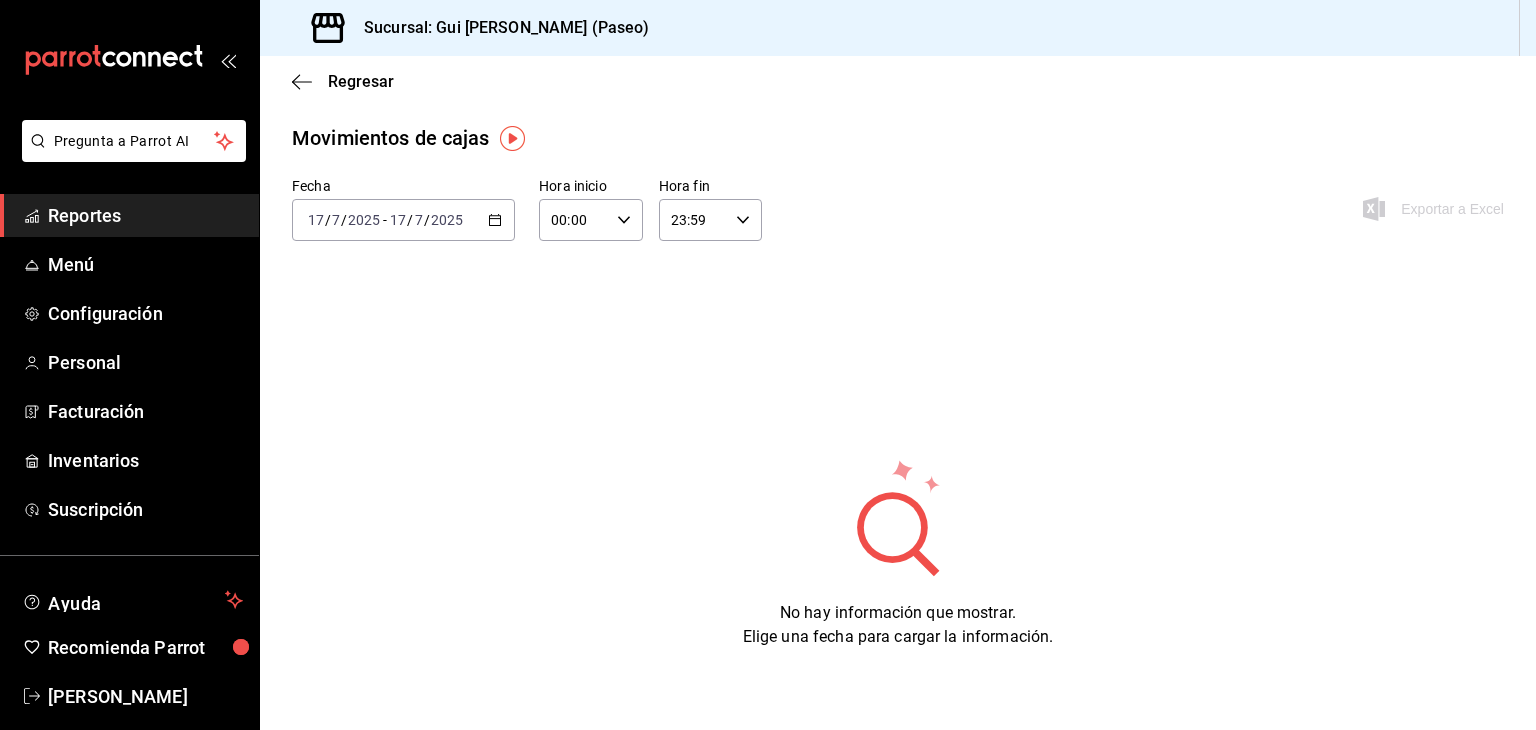 click 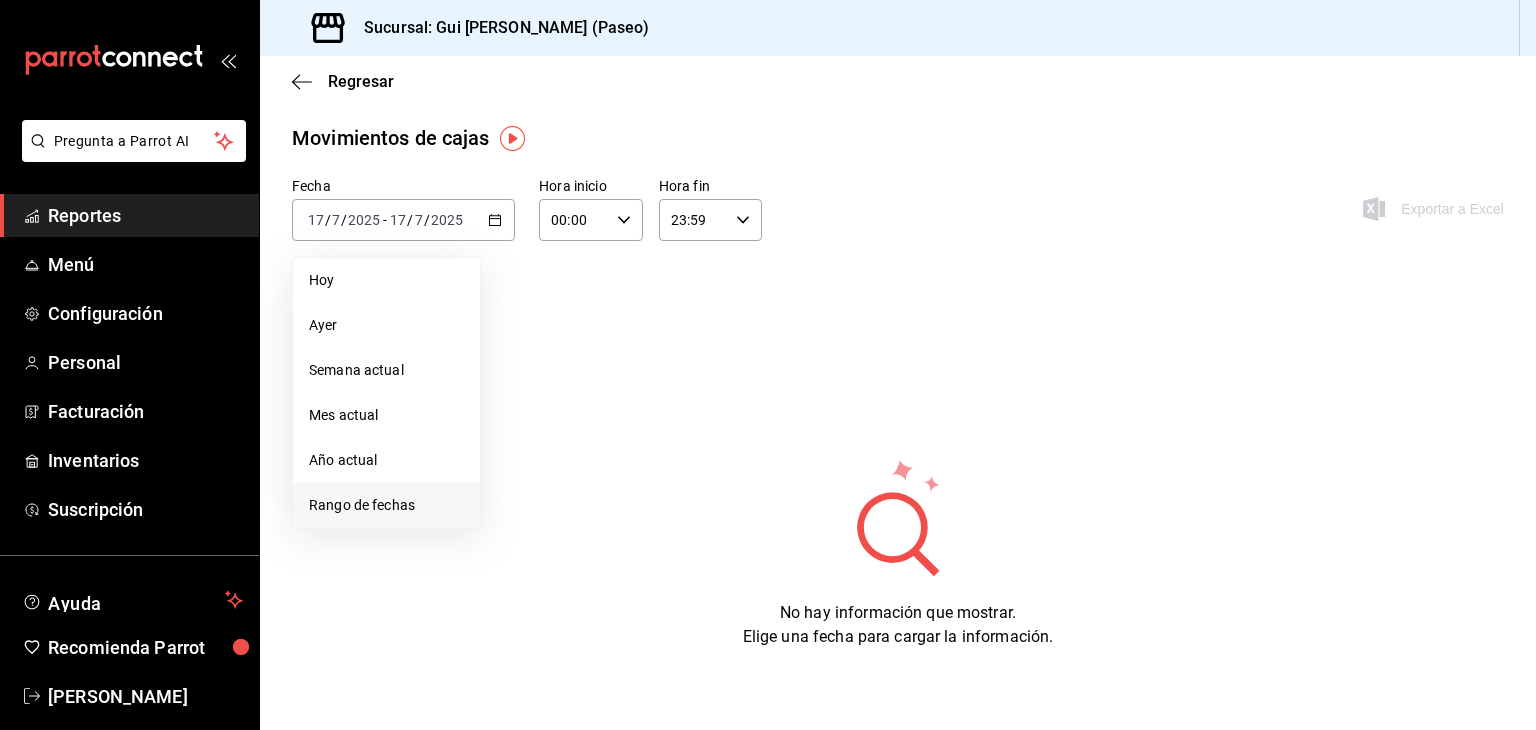 click on "Rango de fechas" at bounding box center [386, 505] 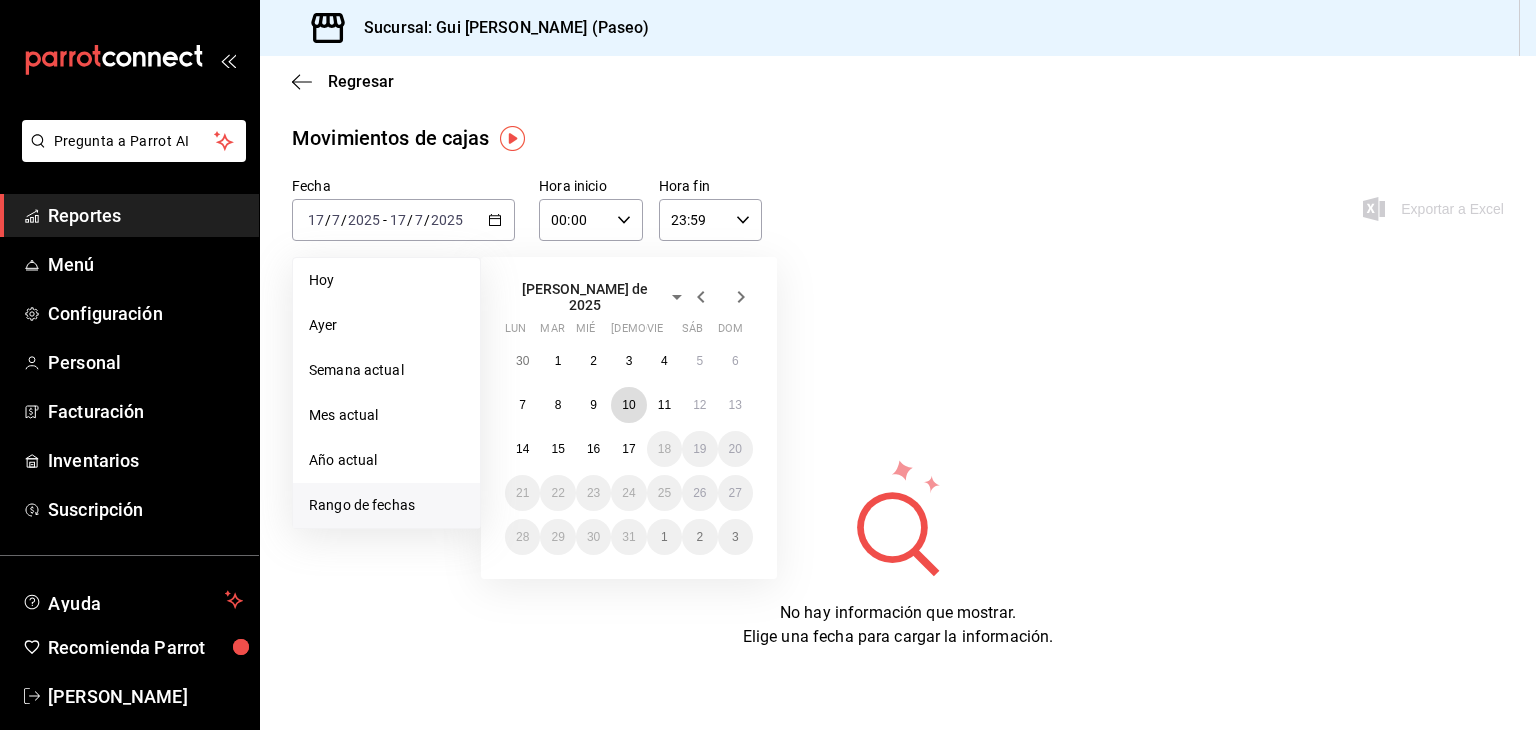 drag, startPoint x: 637, startPoint y: 403, endPoint x: 618, endPoint y: 421, distance: 26.172504 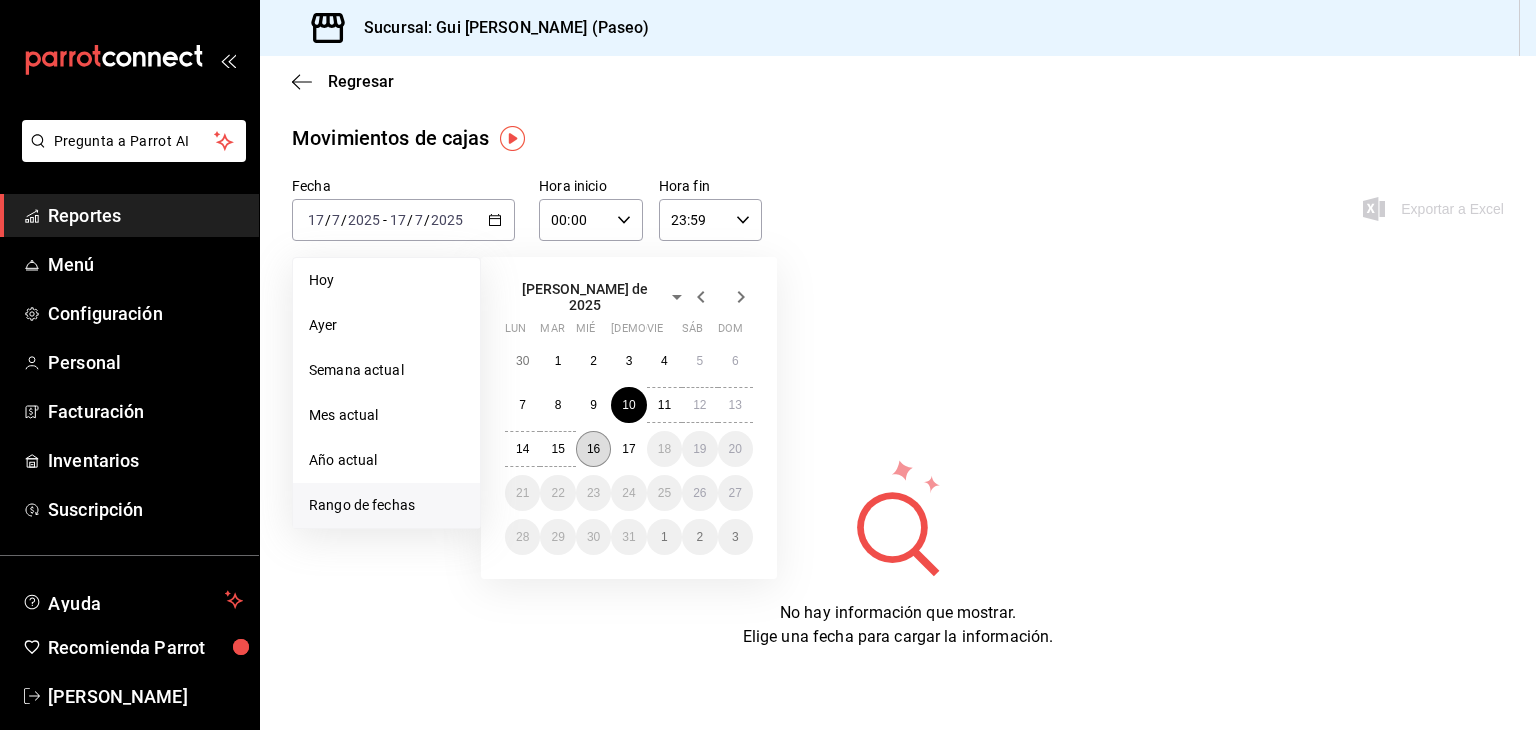 click on "16" at bounding box center (593, 449) 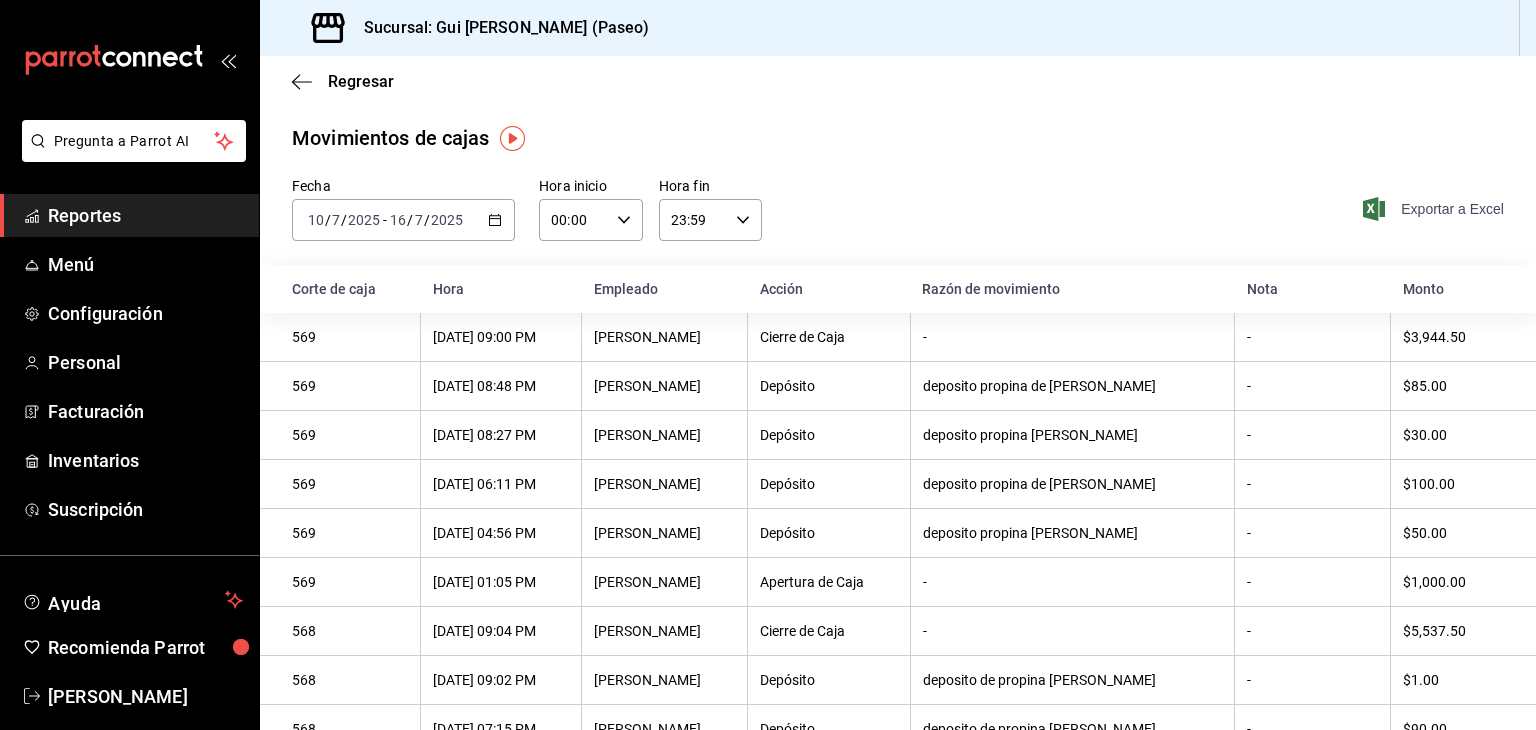 click on "Exportar a Excel" at bounding box center [1435, 209] 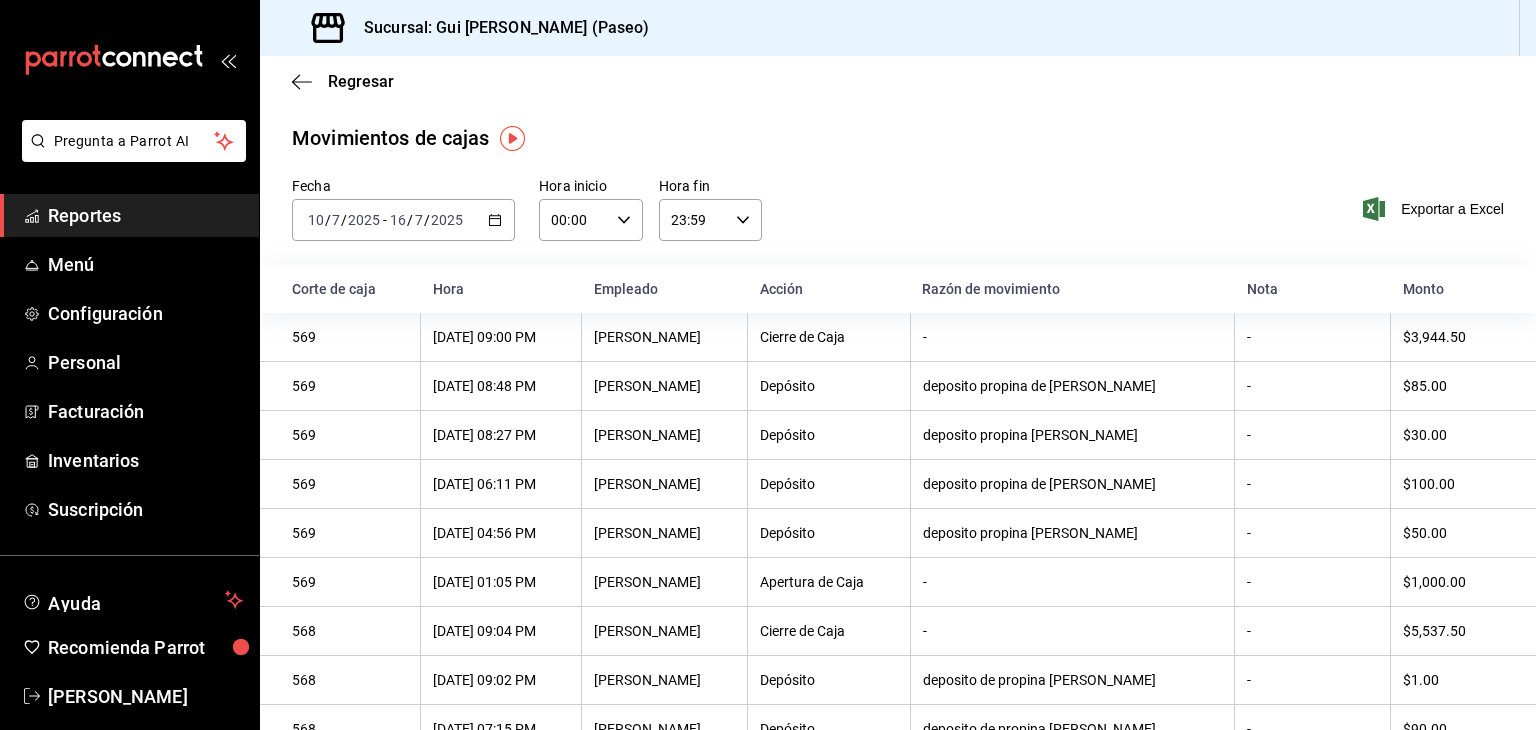 drag, startPoint x: 76, startPoint y: 224, endPoint x: 120, endPoint y: 217, distance: 44.553337 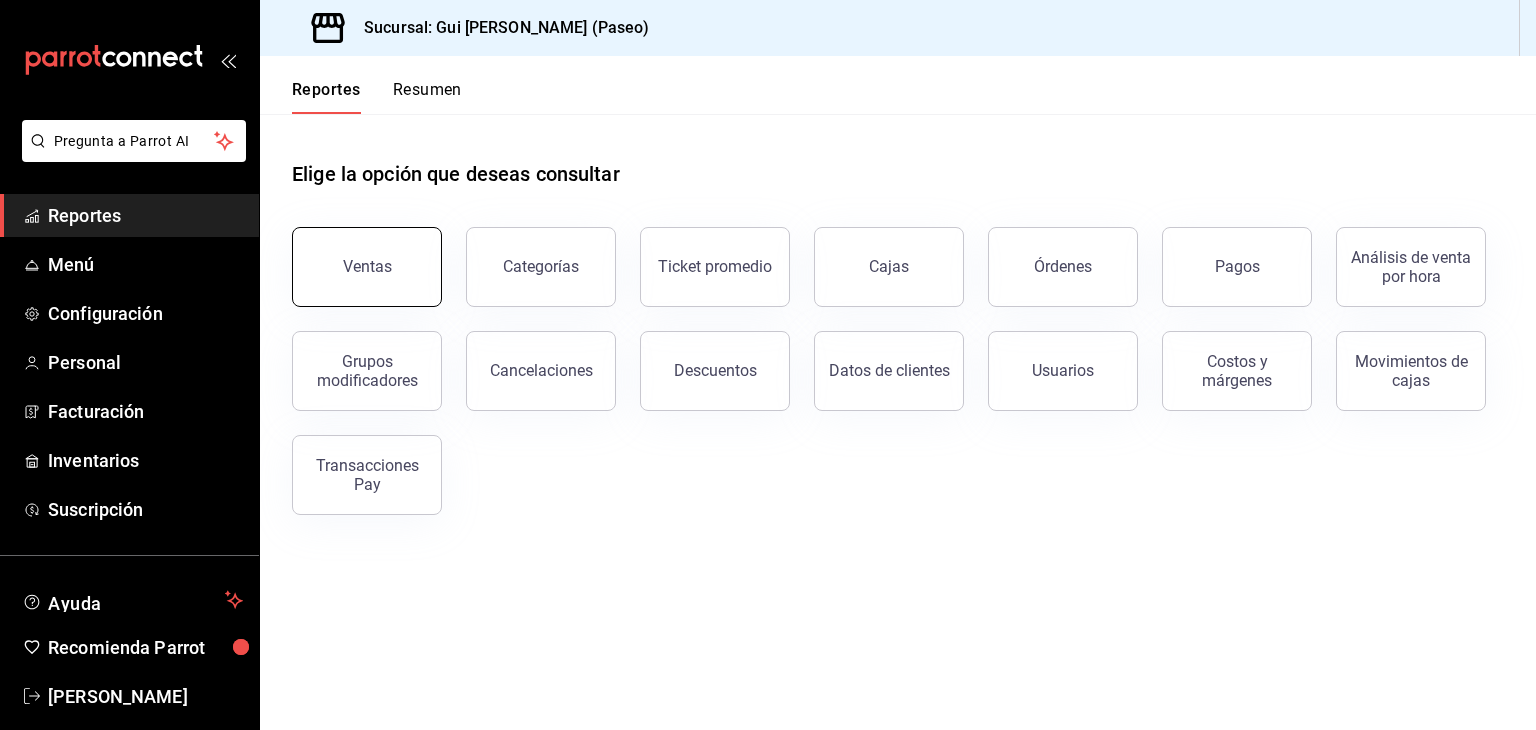 click on "Ventas" at bounding box center [367, 267] 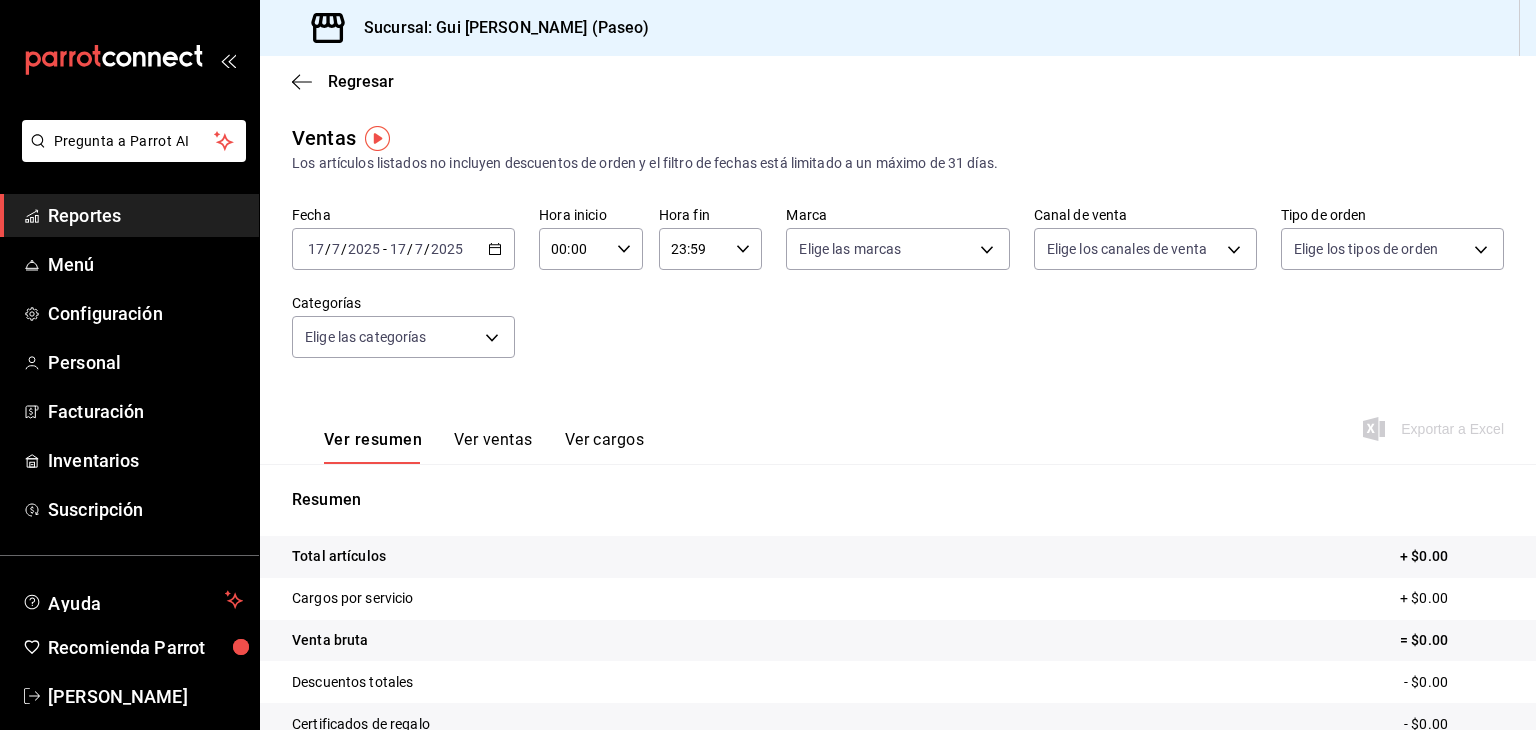 click on "2025-07-17 17 / 7 / 2025 - 2025-07-17 17 / 7 / 2025" at bounding box center [403, 249] 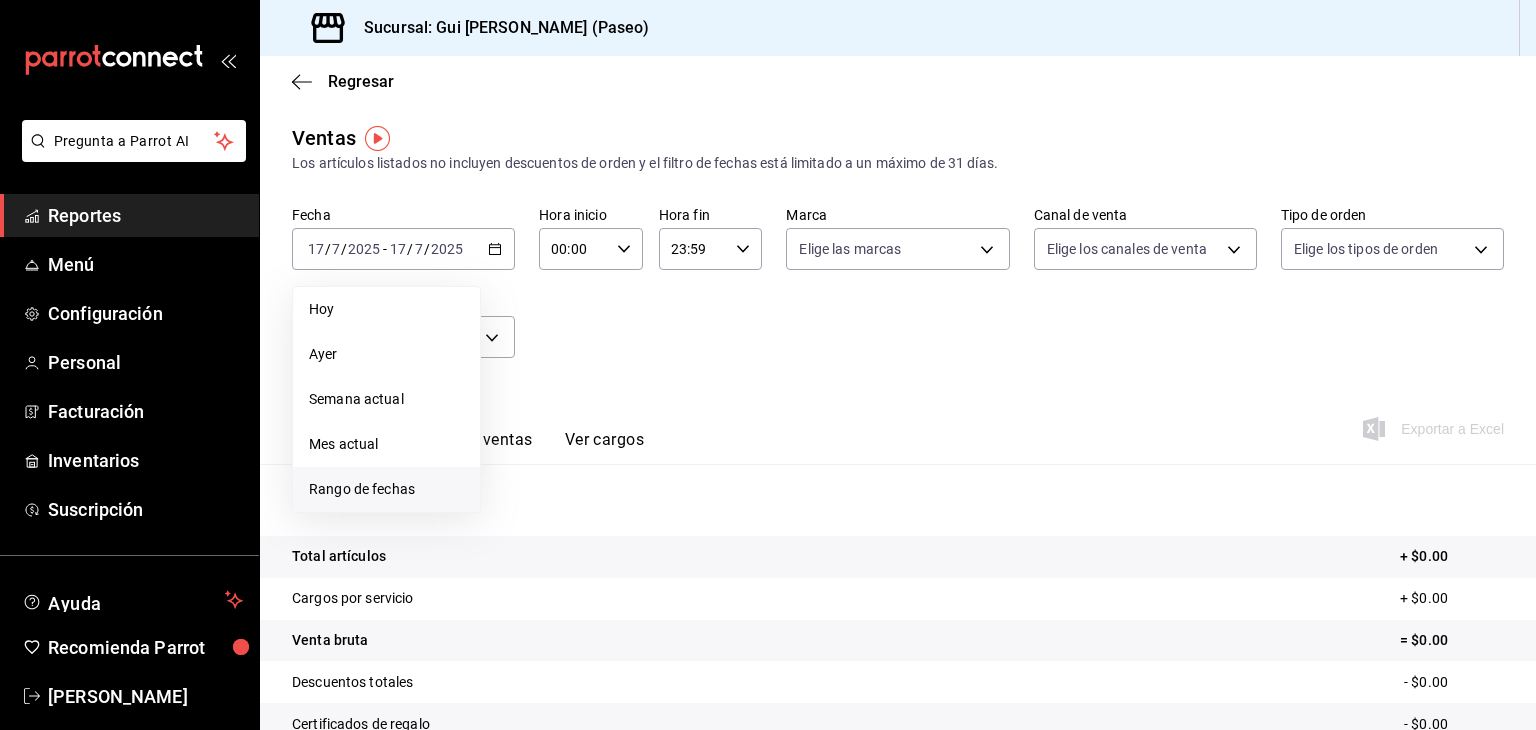 click on "Rango de fechas" at bounding box center [386, 489] 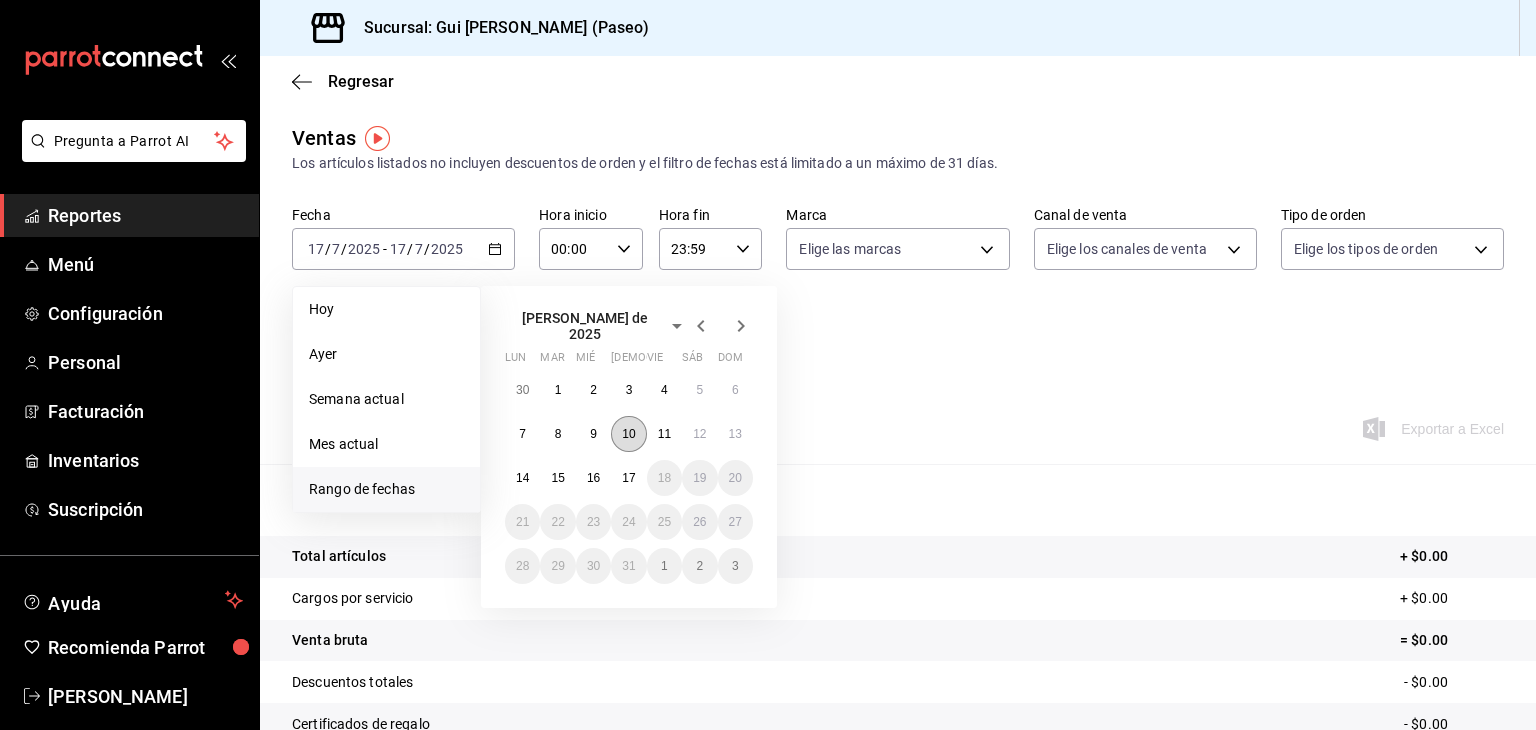 click on "10" at bounding box center [628, 434] 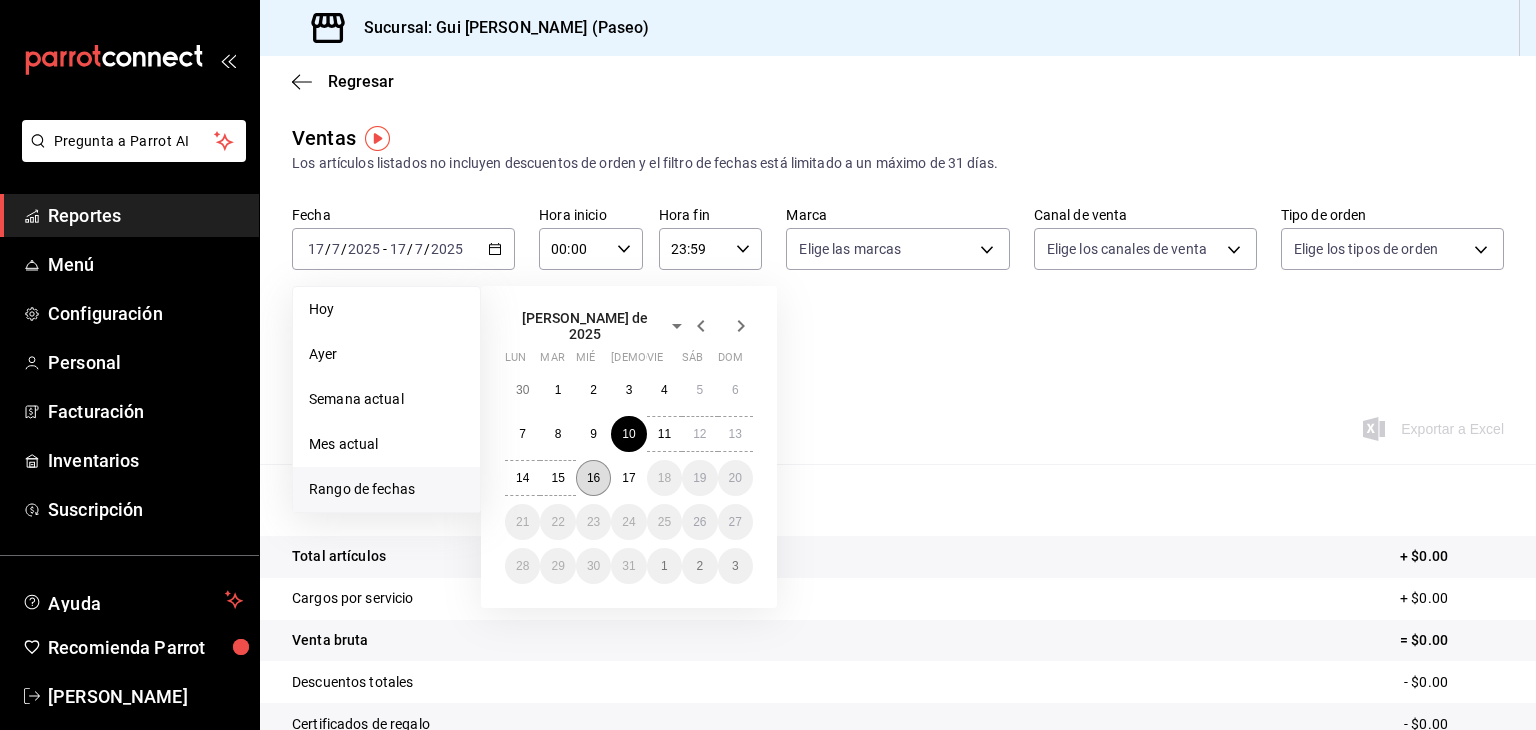 click on "16" at bounding box center [593, 478] 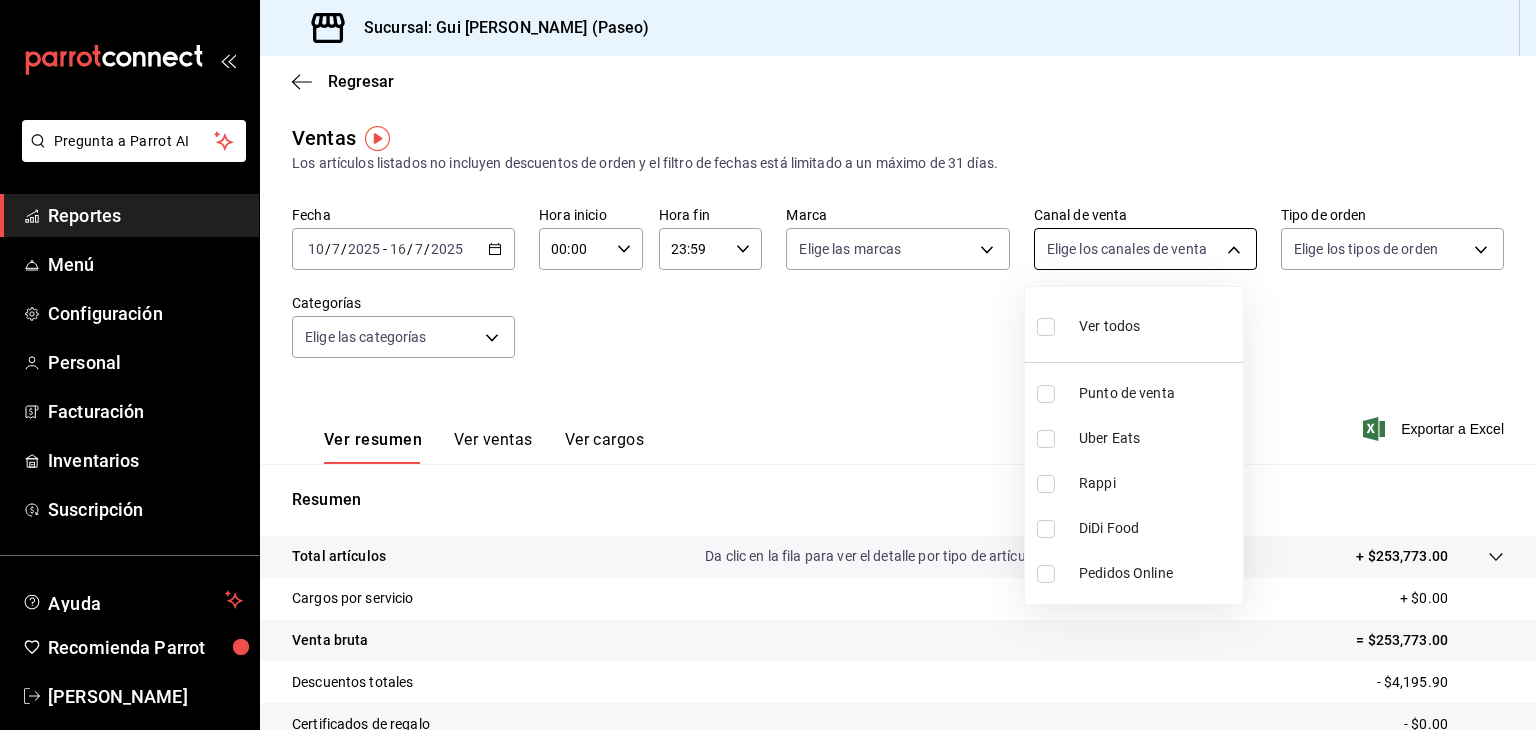 click on "Pregunta a Parrot AI Reportes   Menú   Configuración   Personal   Facturación   Inventarios   Suscripción   Ayuda Recomienda Parrot   Ariadna Hernandez   Sugerir nueva función   Sucursal: Gui Parrilla Coreana (Paseo) Regresar Ventas Los artículos listados no incluyen descuentos de orden y el filtro de fechas está limitado a un máximo de 31 días. Fecha 2025-07-10 10 / 7 / 2025 - 2025-07-16 16 / 7 / 2025 Hora inicio 00:00 Hora inicio Hora fin 23:59 Hora fin Marca Elige las marcas Canal de venta Elige los canales de venta Tipo de orden Elige los tipos de orden Categorías Elige las categorías Ver resumen Ver ventas Ver cargos Exportar a Excel Resumen Total artículos Da clic en la fila para ver el detalle por tipo de artículo + $253,773.00 Cargos por servicio + $0.00 Venta bruta = $253,773.00 Descuentos totales - $4,195.90 Certificados de regalo - $0.00 Venta total = $249,577.10 Impuestos - $34,424.43 Venta neta = $215,152.67 Pregunta a Parrot AI Reportes   Menú   Configuración   Personal" at bounding box center [768, 365] 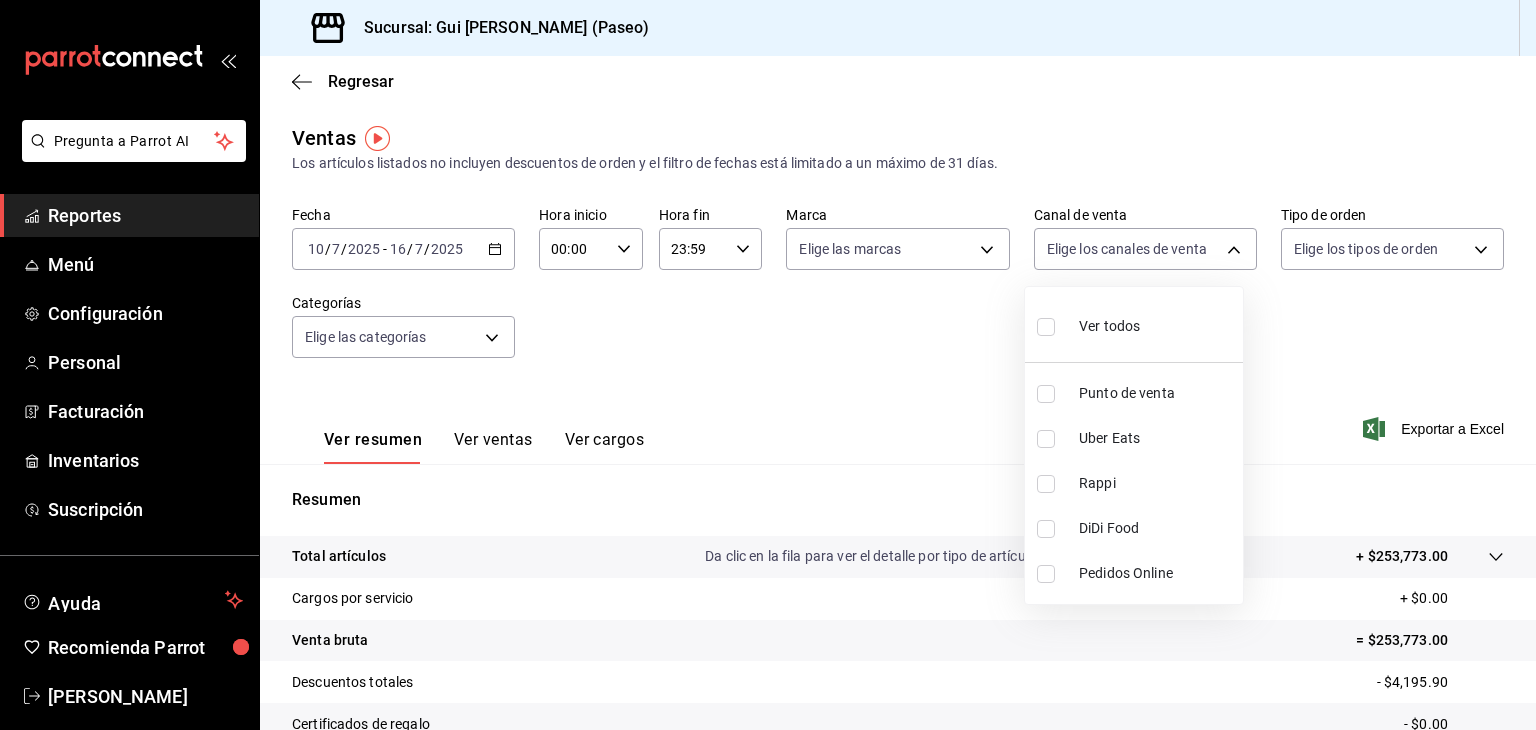click on "Punto de venta" at bounding box center [1157, 393] 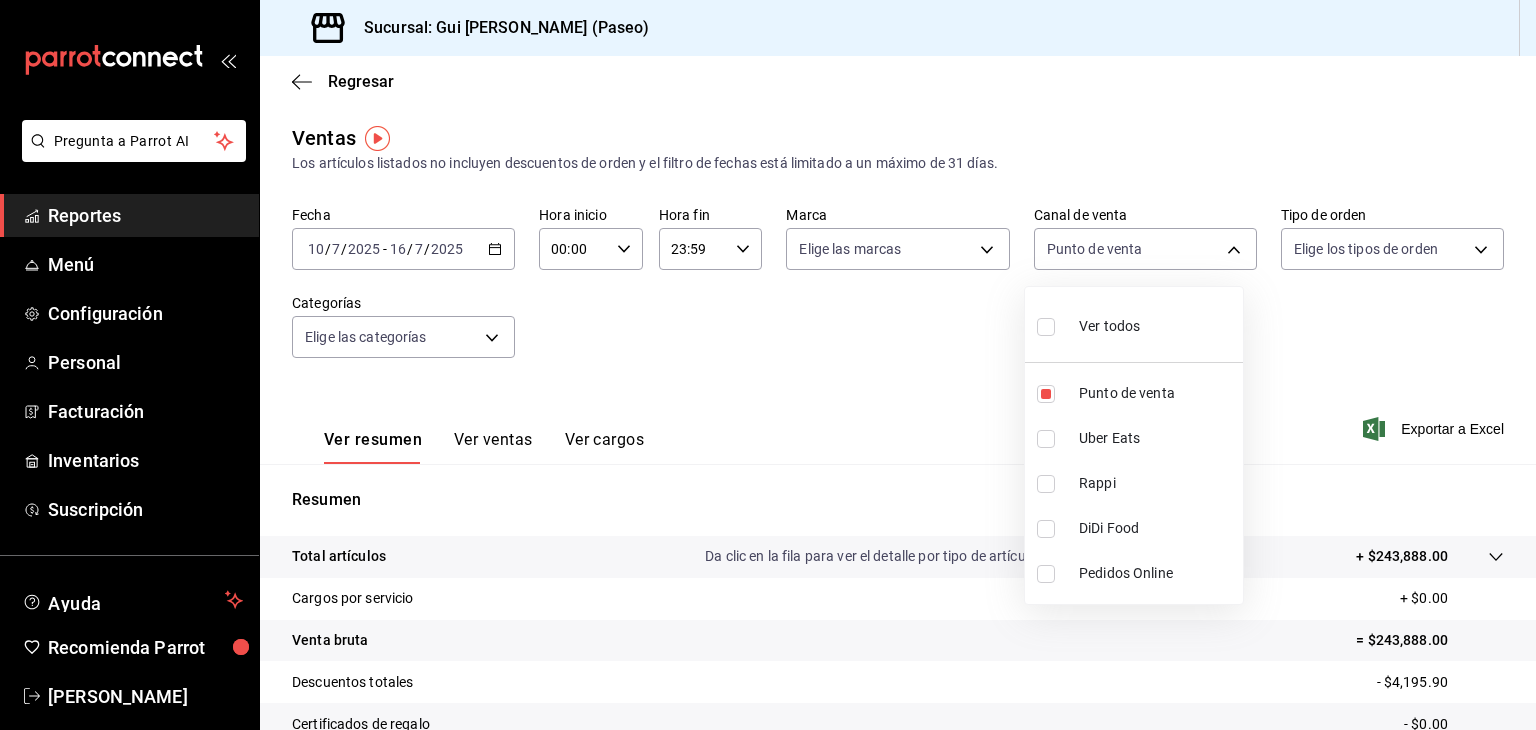 click at bounding box center [768, 365] 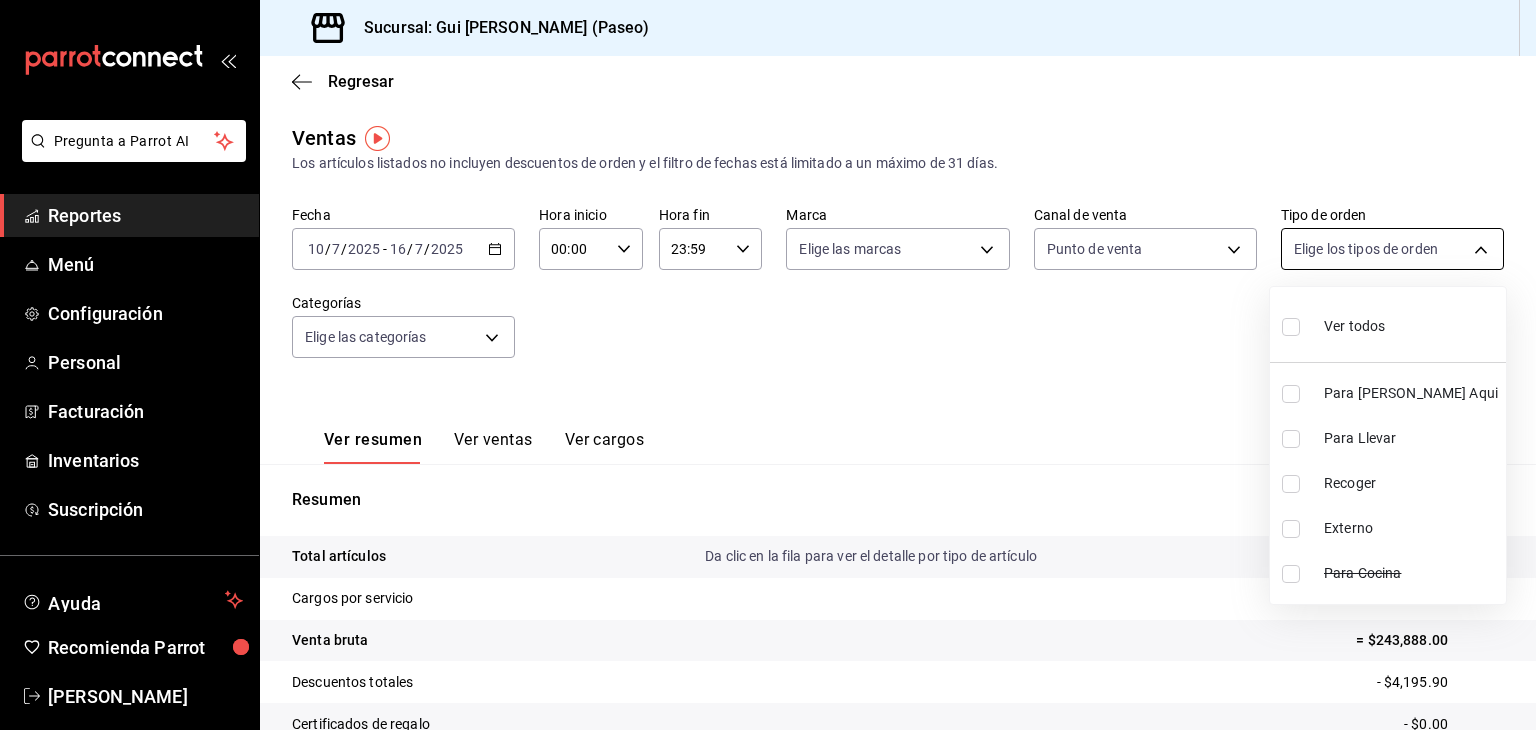 click on "Pregunta a Parrot AI Reportes   Menú   Configuración   Personal   Facturación   Inventarios   Suscripción   Ayuda Recomienda Parrot   Ariadna Hernandez   Sugerir nueva función   Sucursal: Gui Parrilla Coreana (Paseo) Regresar Ventas Los artículos listados no incluyen descuentos de orden y el filtro de fechas está limitado a un máximo de 31 días. Fecha 2025-07-10 10 / 7 / 2025 - 2025-07-16 16 / 7 / 2025 Hora inicio 00:00 Hora inicio Hora fin 23:59 Hora fin Marca Elige las marcas Canal de venta Punto de venta PARROT Tipo de orden Elige los tipos de orden Categorías Elige las categorías Ver resumen Ver ventas Ver cargos Exportar a Excel Resumen Total artículos Da clic en la fila para ver el detalle por tipo de artículo + $243,888.00 Cargos por servicio + $0.00 Venta bruta = $243,888.00 Descuentos totales - $4,195.90 Certificados de regalo - $0.00 Venta total = $239,692.10 Impuestos - $33,060.98 Venta neta = $206,631.12 Pregunta a Parrot AI Reportes   Menú   Configuración   Personal   Facturación" at bounding box center [768, 365] 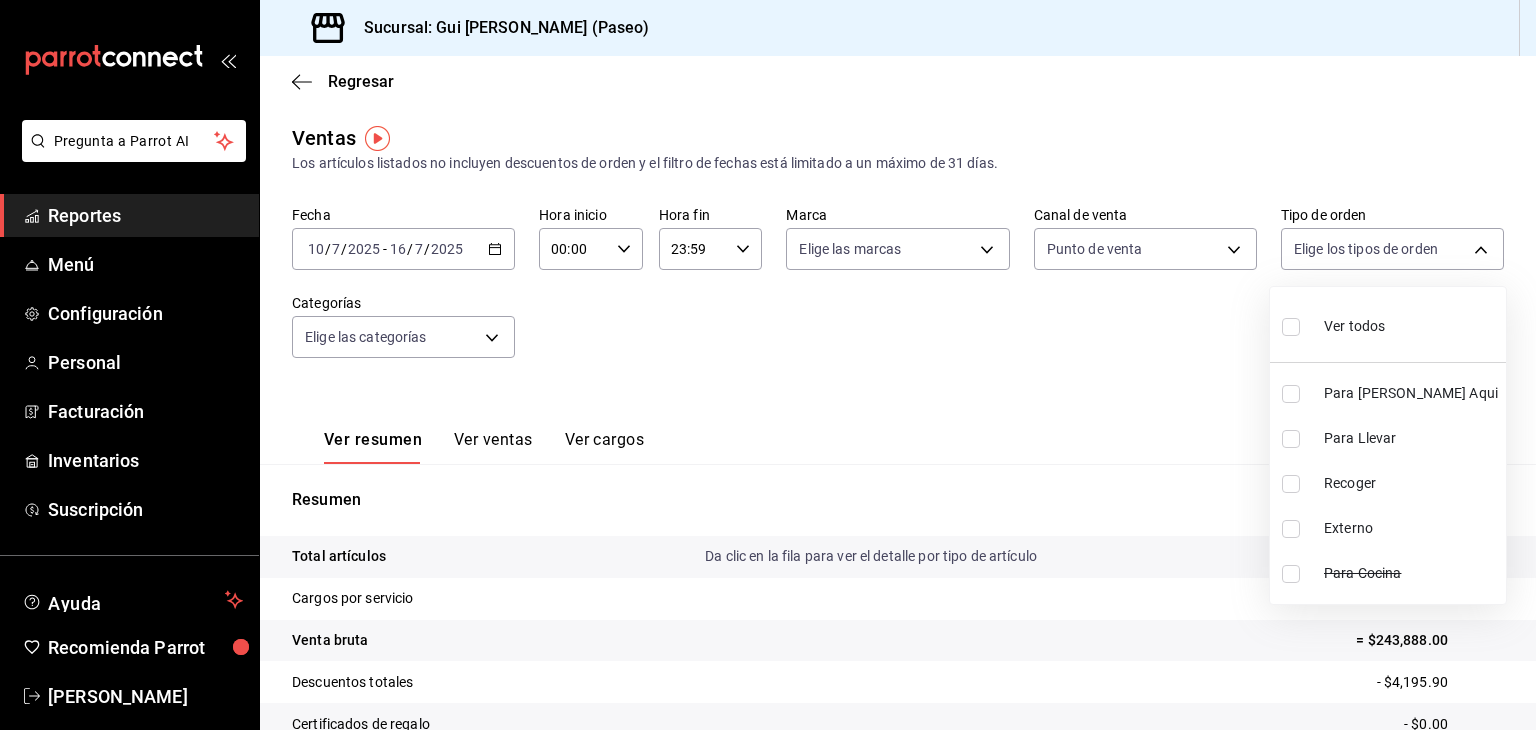 click at bounding box center (1291, 327) 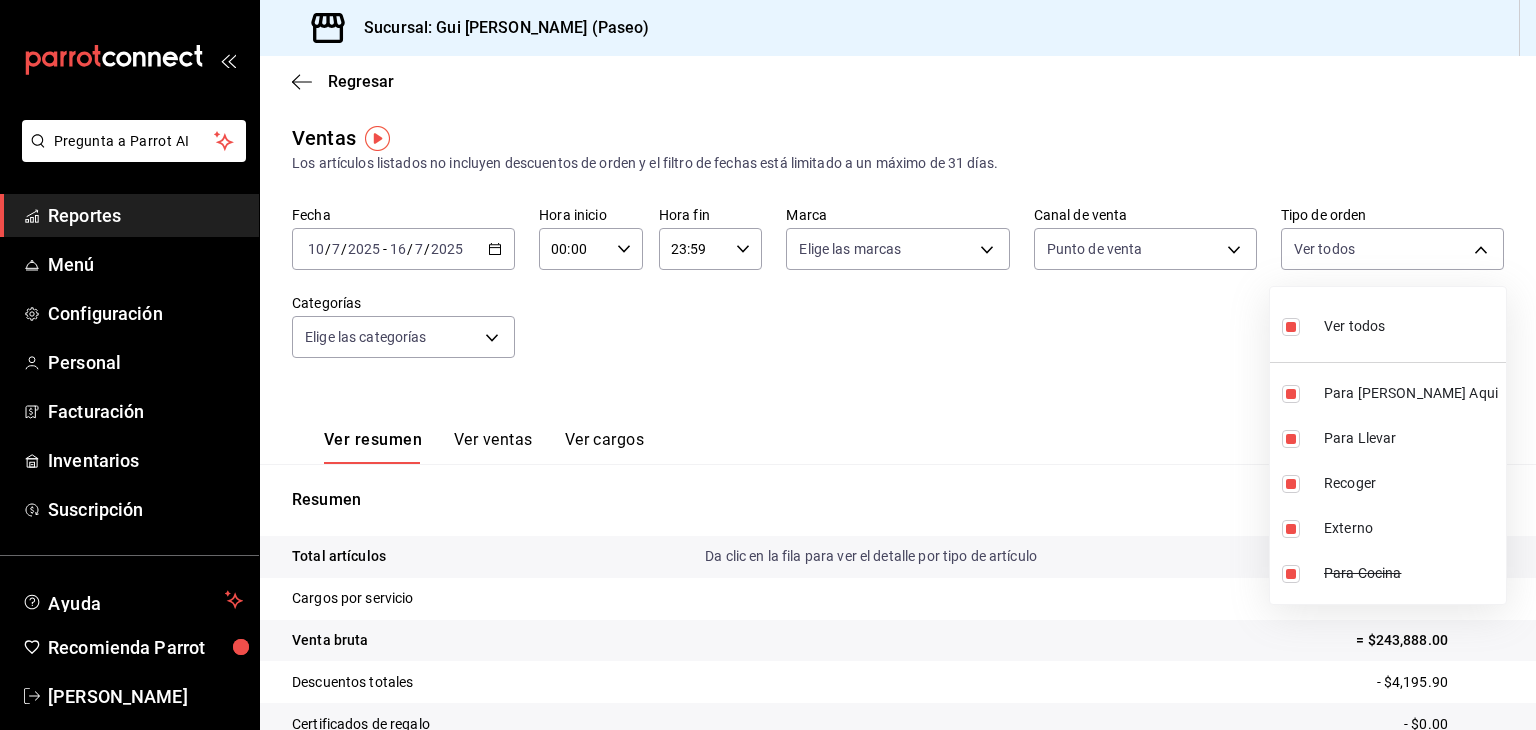 click at bounding box center (768, 365) 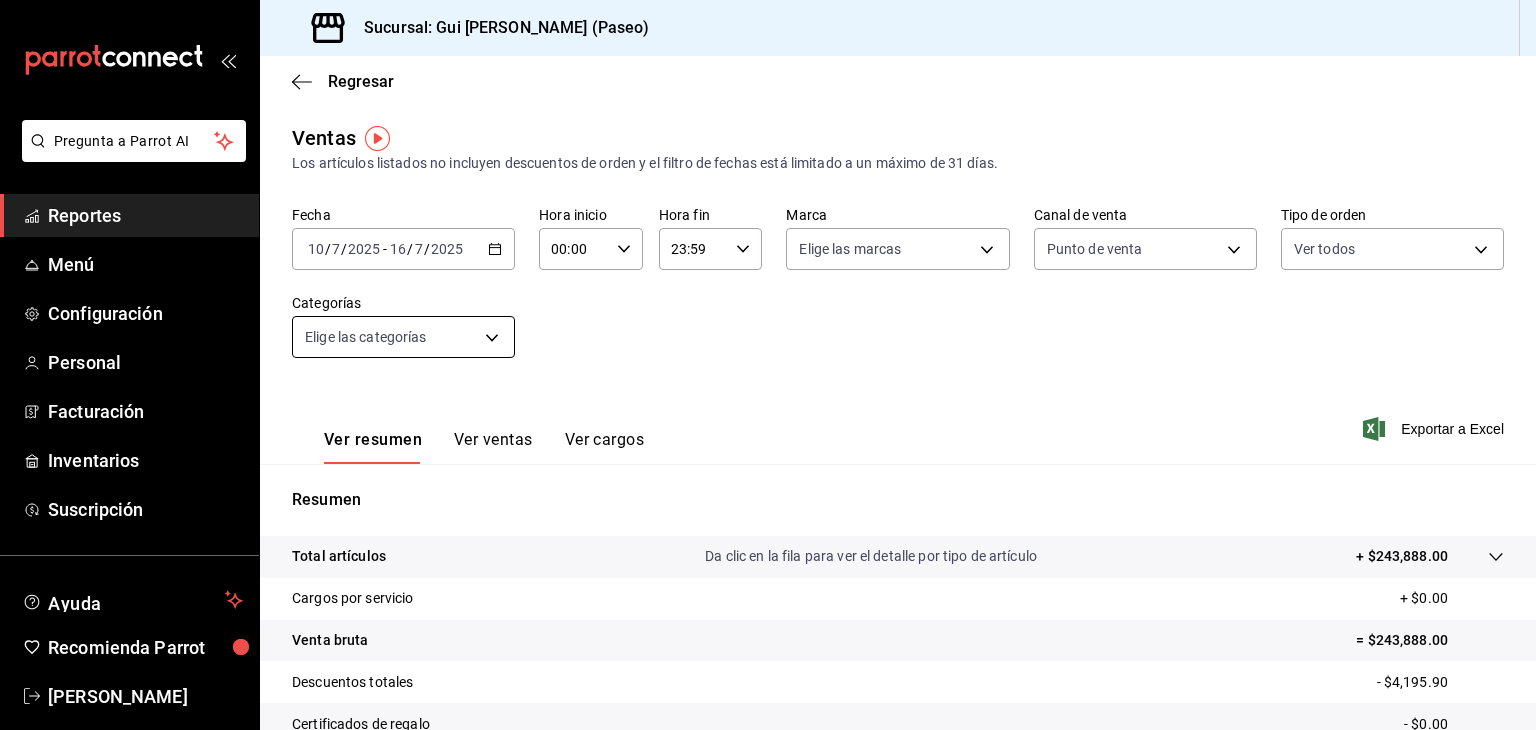 click on "Pregunta a Parrot AI Reportes   Menú   Configuración   Personal   Facturación   Inventarios   Suscripción   Ayuda Recomienda Parrot   Ariadna Hernandez   Sugerir nueva función   Sucursal: Gui Parrilla Coreana (Paseo) Regresar Ventas Los artículos listados no incluyen descuentos de orden y el filtro de fechas está limitado a un máximo de 31 días. Fecha 2025-07-10 10 / 7 / 2025 - 2025-07-16 16 / 7 / 2025 Hora inicio 00:00 Hora inicio Hora fin 23:59 Hora fin Marca Elige las marcas Canal de venta Punto de venta PARROT Tipo de orden Ver todos f56ba439-dc40-4094-b0ec-80a0942c406f,b0e2c1f9-7c00-4917-b56c-d7a6c679b3e3,a6b12758-eb38-438d-ba59-4daee4a548ed,EXTERNAL,5650a25c-aca7-49b8-8a79-7b6a55e85bf2 Categorías Elige las categorías Ver resumen Ver ventas Ver cargos Exportar a Excel Resumen Total artículos Da clic en la fila para ver el detalle por tipo de artículo + $243,888.00 Cargos por servicio + $0.00 Venta bruta = $243,888.00 Descuentos totales - $4,195.90 Certificados de regalo - $0.00 Venta total" at bounding box center [768, 365] 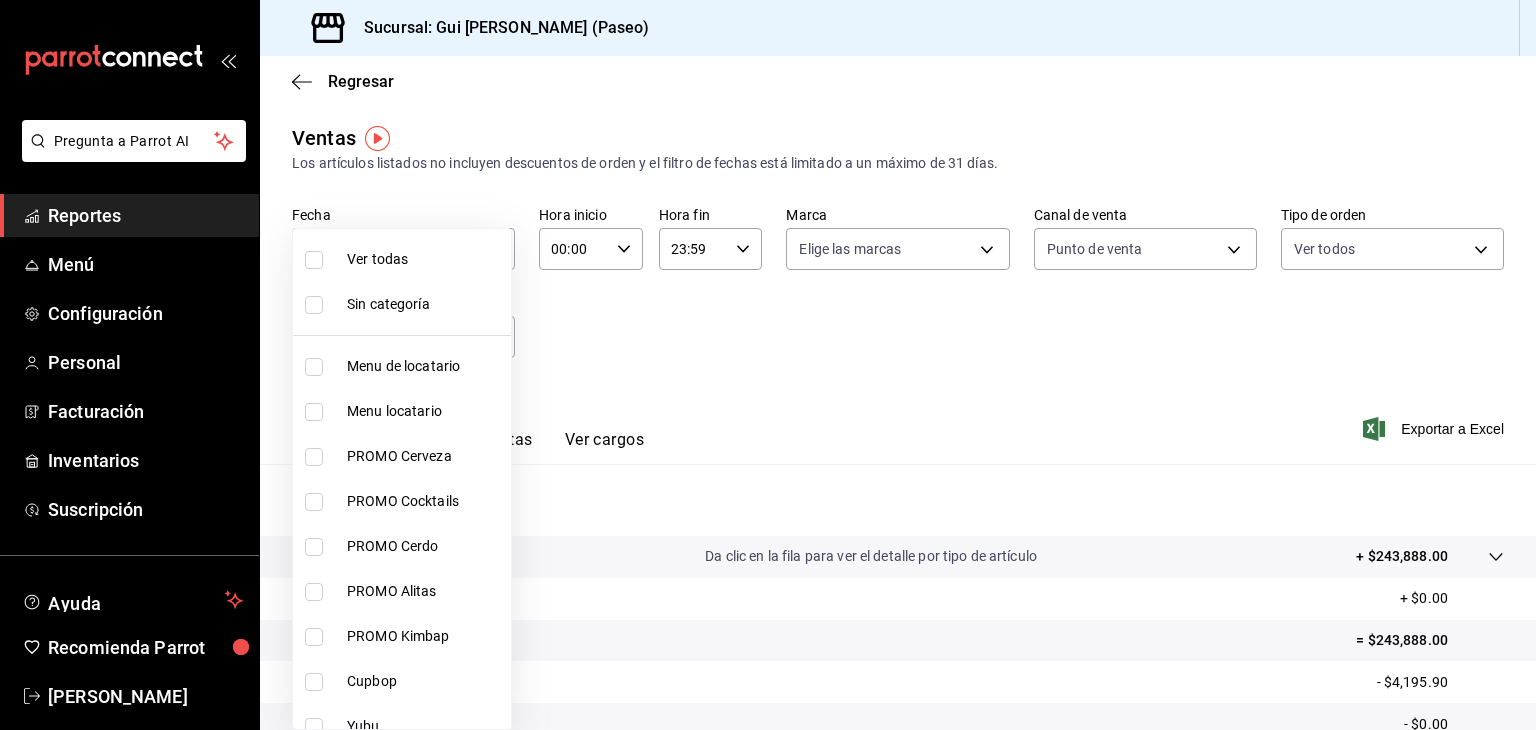 click at bounding box center [768, 365] 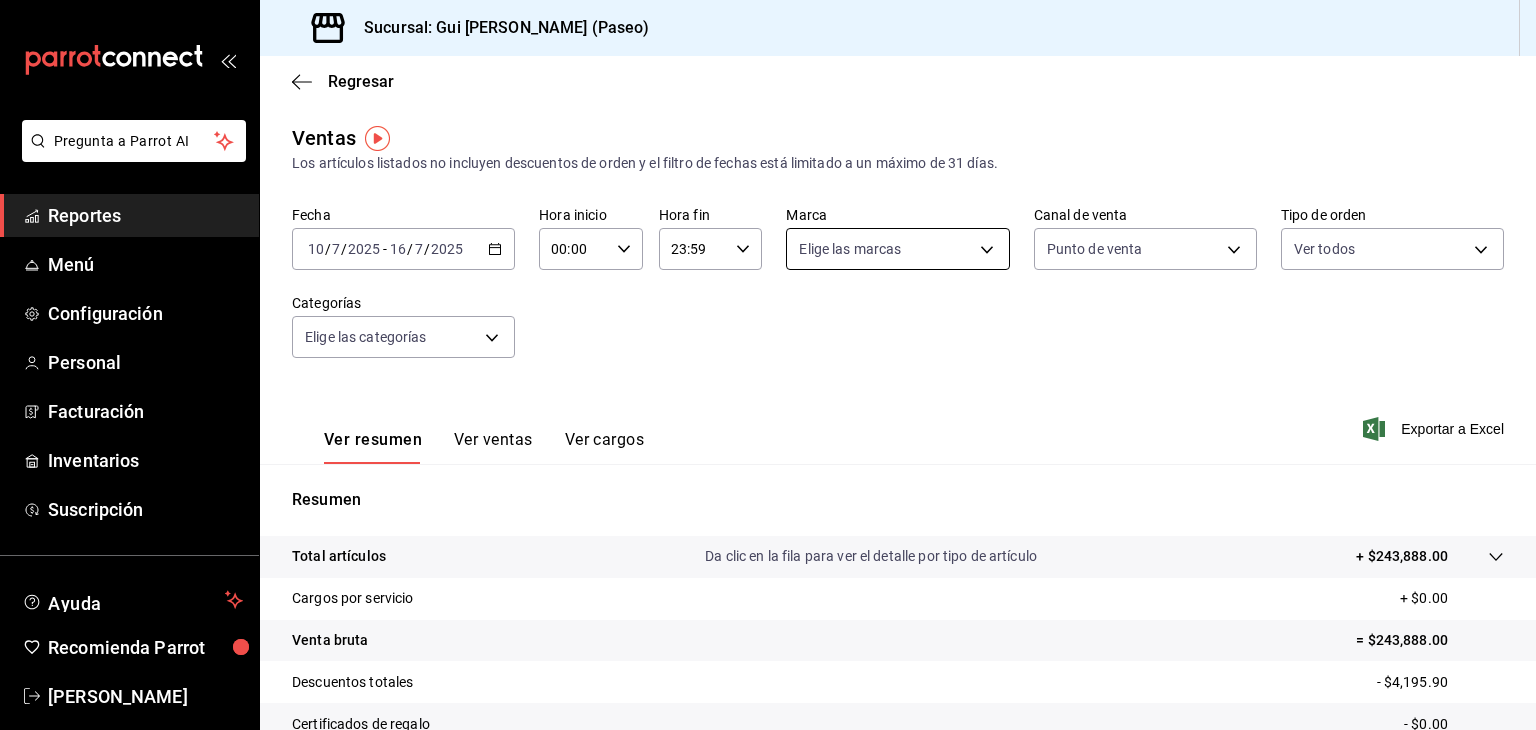 click on "Pregunta a Parrot AI Reportes   Menú   Configuración   Personal   Facturación   Inventarios   Suscripción   Ayuda Recomienda Parrot   Ariadna Hernandez   Sugerir nueva función   Sucursal: Gui Parrilla Coreana (Paseo) Regresar Ventas Los artículos listados no incluyen descuentos de orden y el filtro de fechas está limitado a un máximo de 31 días. Fecha 2025-07-10 10 / 7 / 2025 - 2025-07-16 16 / 7 / 2025 Hora inicio 00:00 Hora inicio Hora fin 23:59 Hora fin Marca Elige las marcas Canal de venta Punto de venta PARROT Tipo de orden Ver todos f56ba439-dc40-4094-b0ec-80a0942c406f,b0e2c1f9-7c00-4917-b56c-d7a6c679b3e3,a6b12758-eb38-438d-ba59-4daee4a548ed,EXTERNAL,5650a25c-aca7-49b8-8a79-7b6a55e85bf2 Categorías Elige las categorías Ver resumen Ver ventas Ver cargos Exportar a Excel Resumen Total artículos Da clic en la fila para ver el detalle por tipo de artículo + $243,888.00 Cargos por servicio + $0.00 Venta bruta = $243,888.00 Descuentos totales - $4,195.90 Certificados de regalo - $0.00 Venta total" at bounding box center (768, 365) 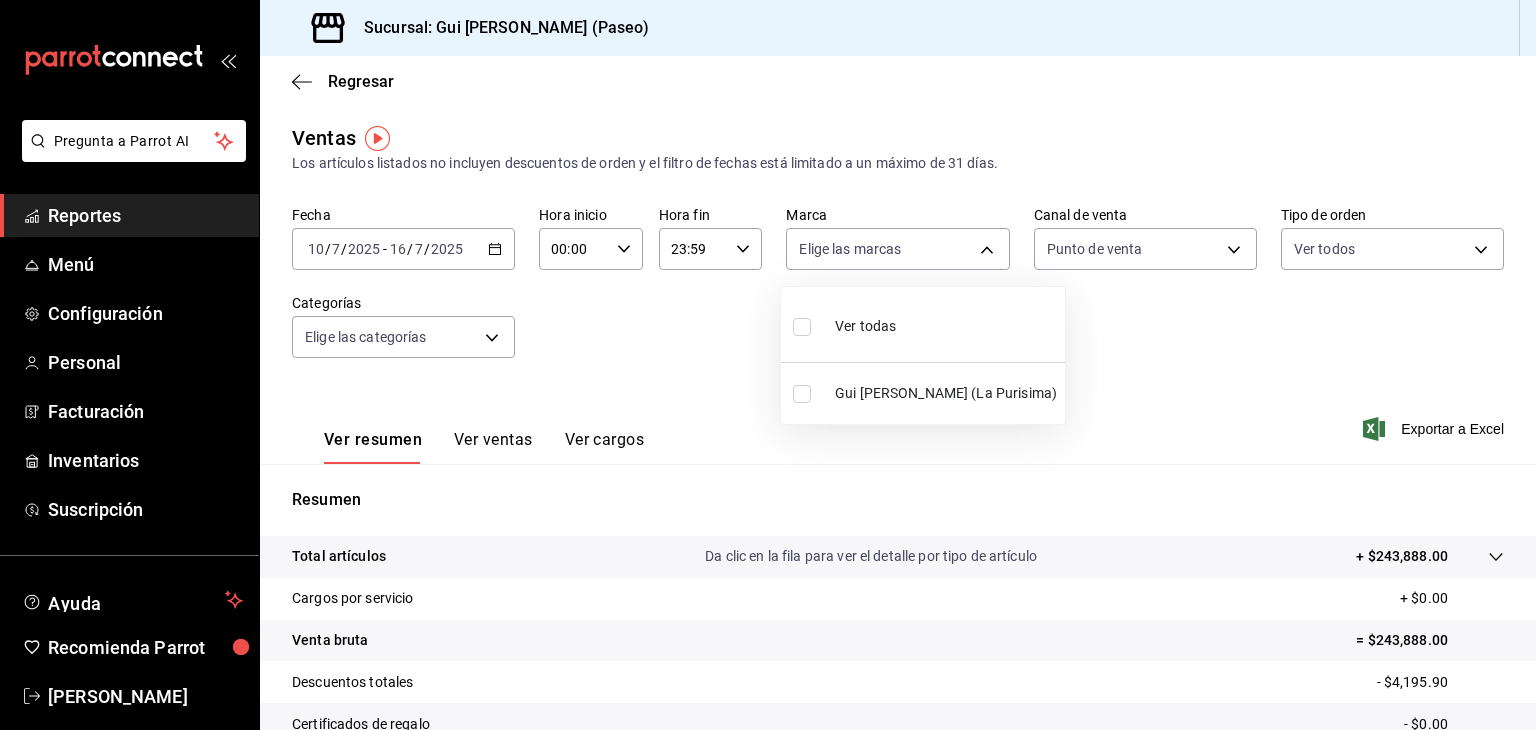 click at bounding box center [768, 365] 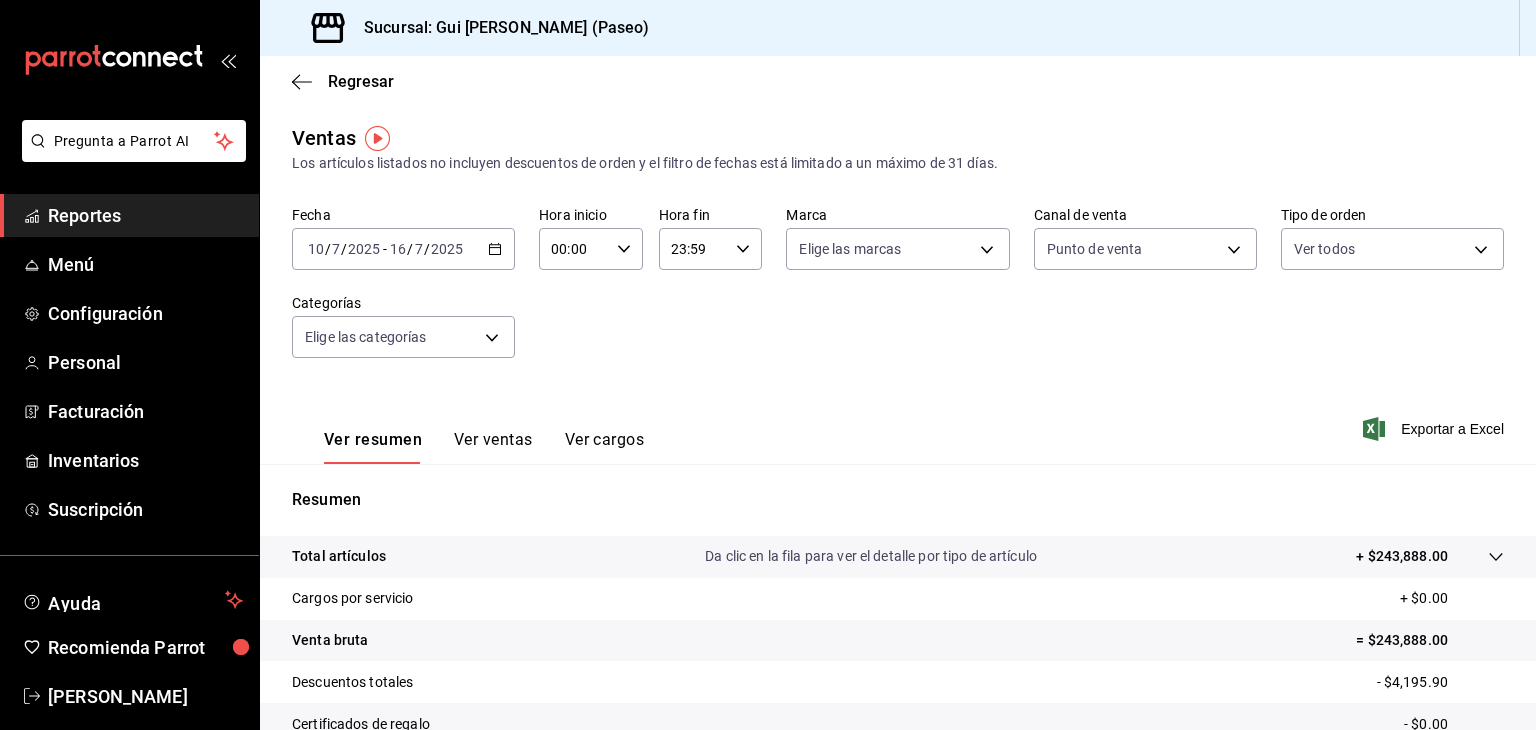 click on "Reportes" at bounding box center (145, 215) 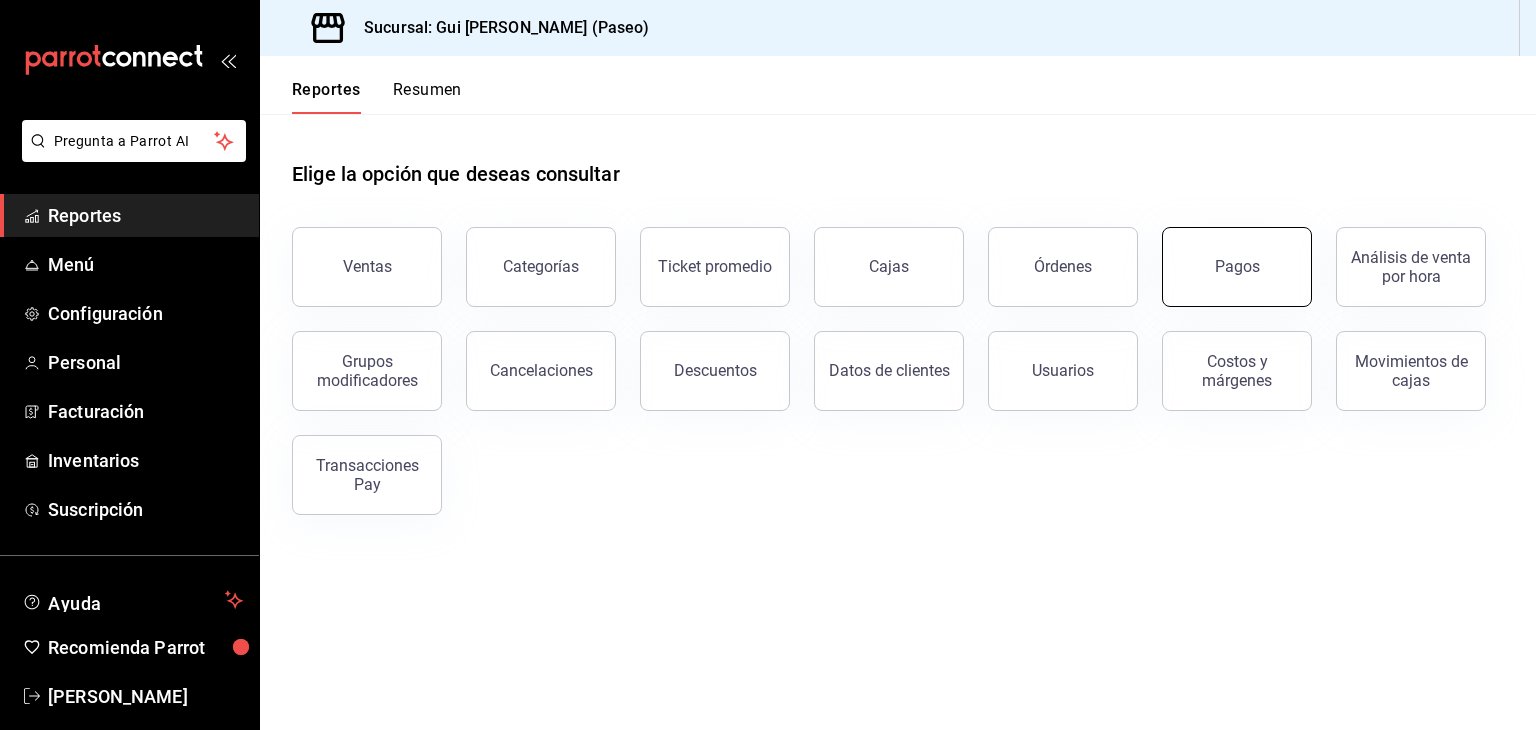 click on "Pagos" at bounding box center [1237, 267] 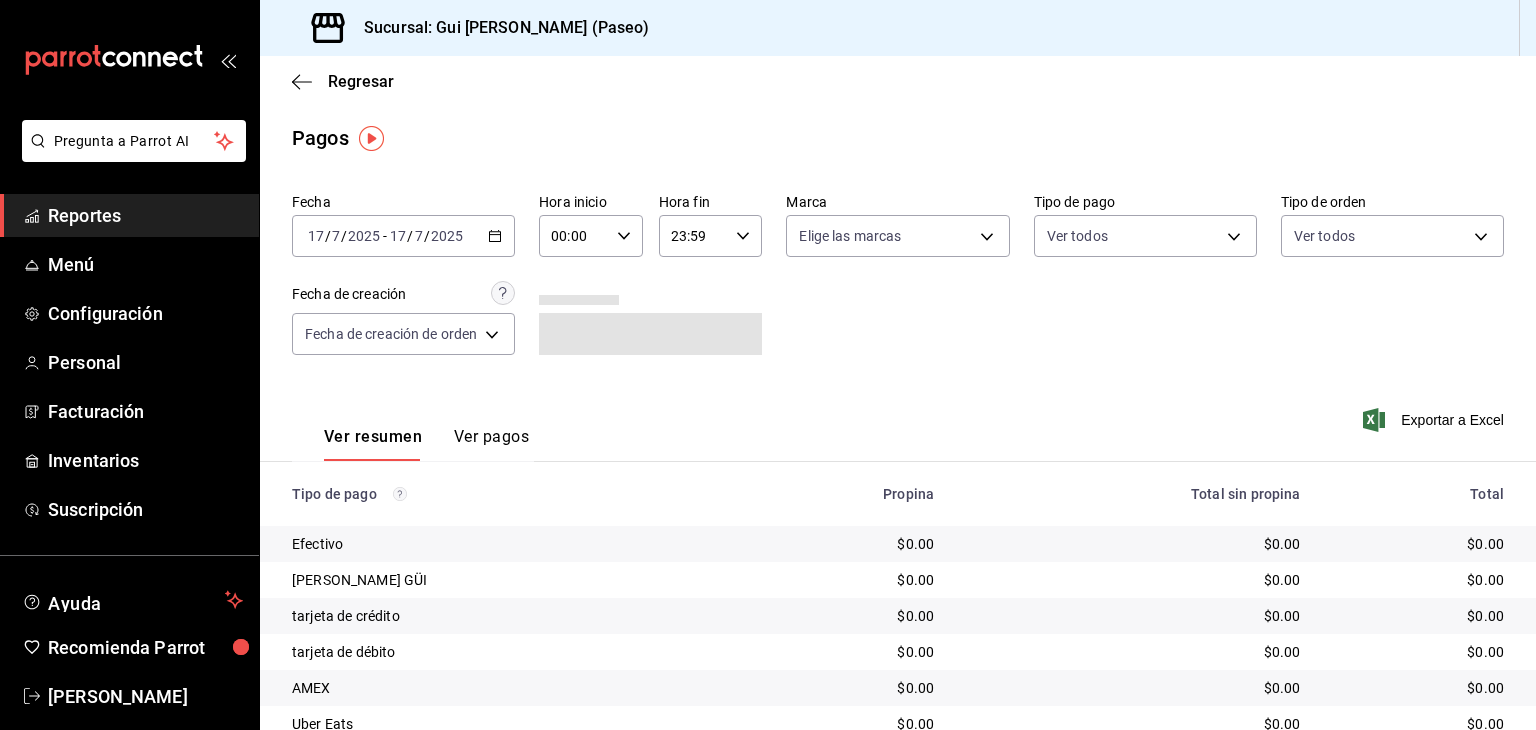 click on "2025-07-17 17 / 7 / 2025 - 2025-07-17 17 / 7 / 2025" at bounding box center (403, 236) 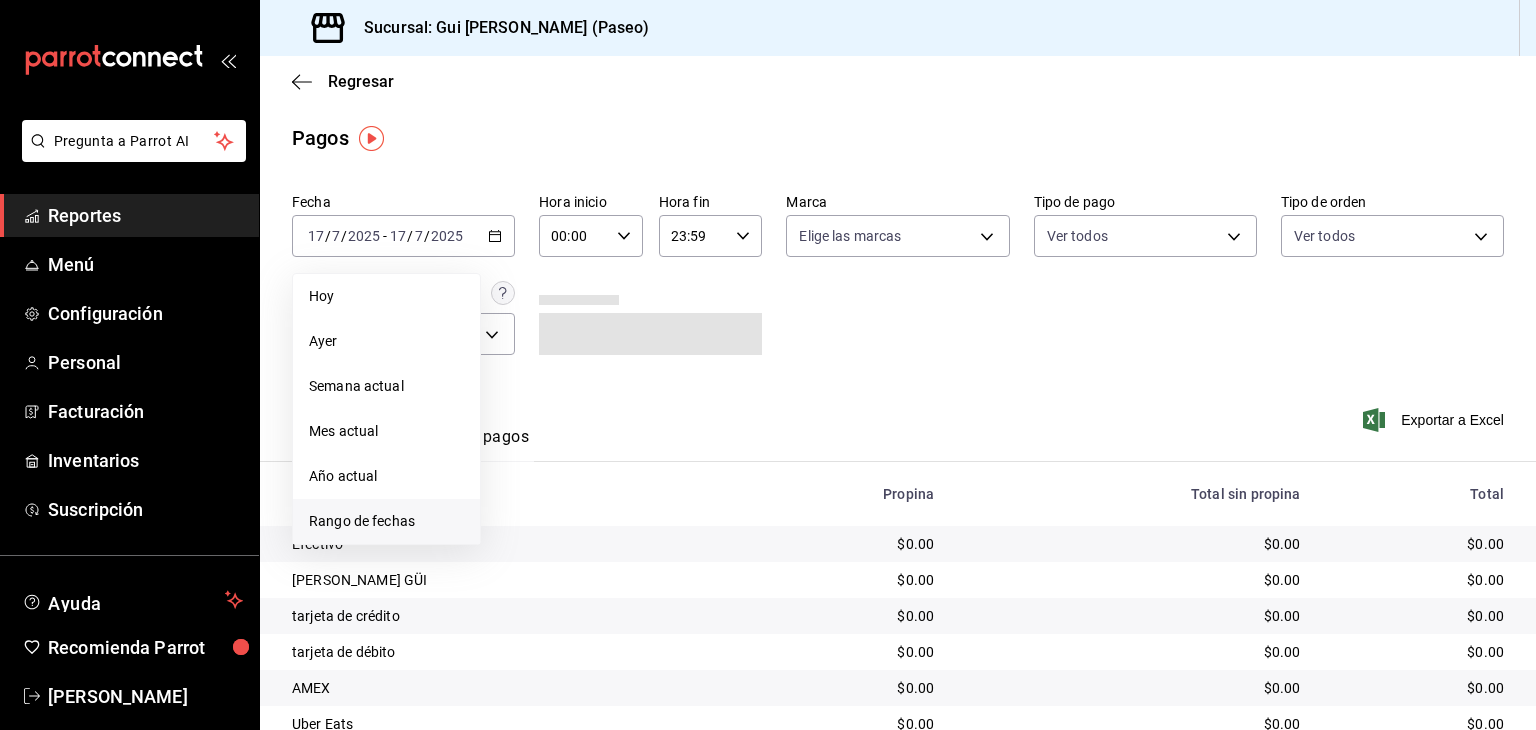 click on "Rango de fechas" at bounding box center [386, 521] 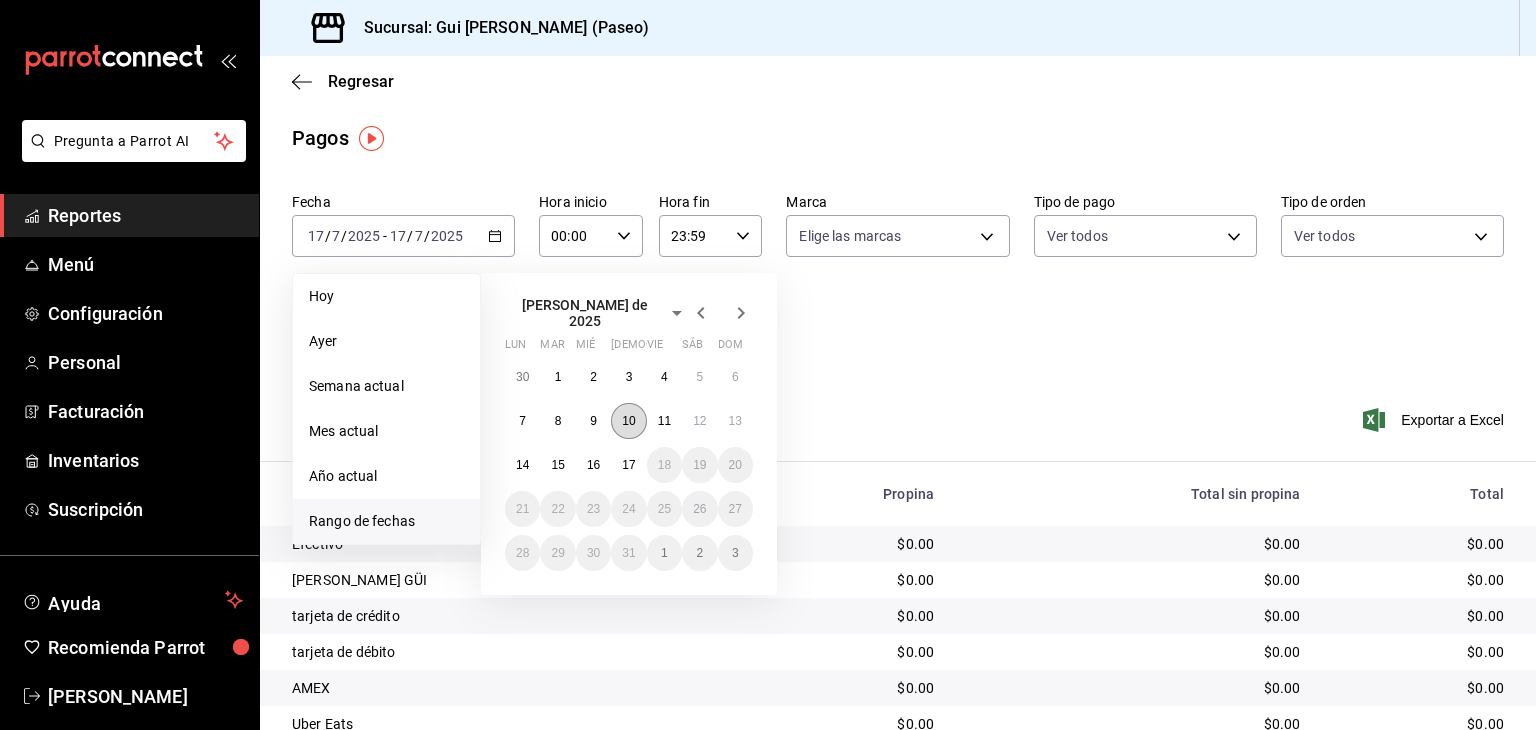 click on "10" at bounding box center (628, 421) 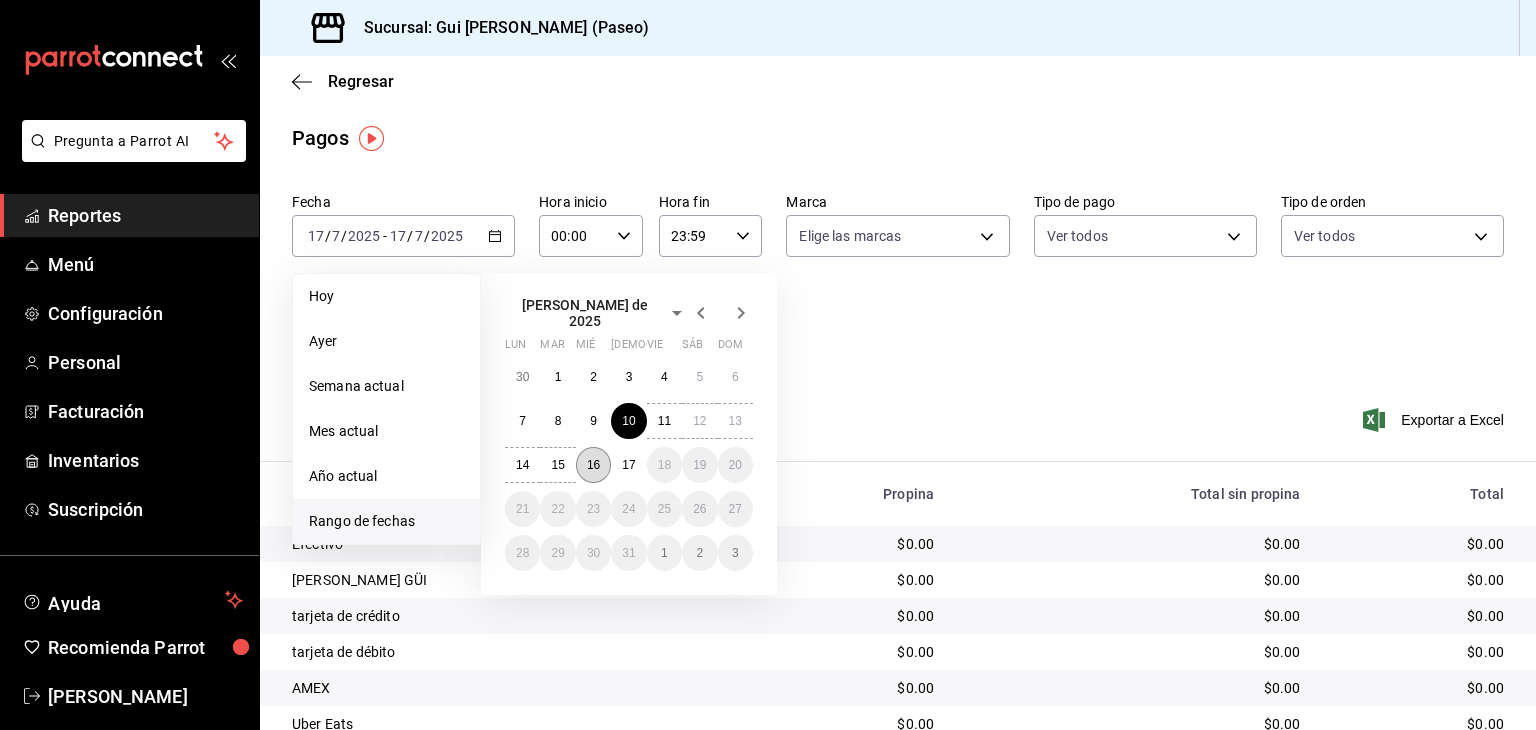 click on "16" at bounding box center [593, 465] 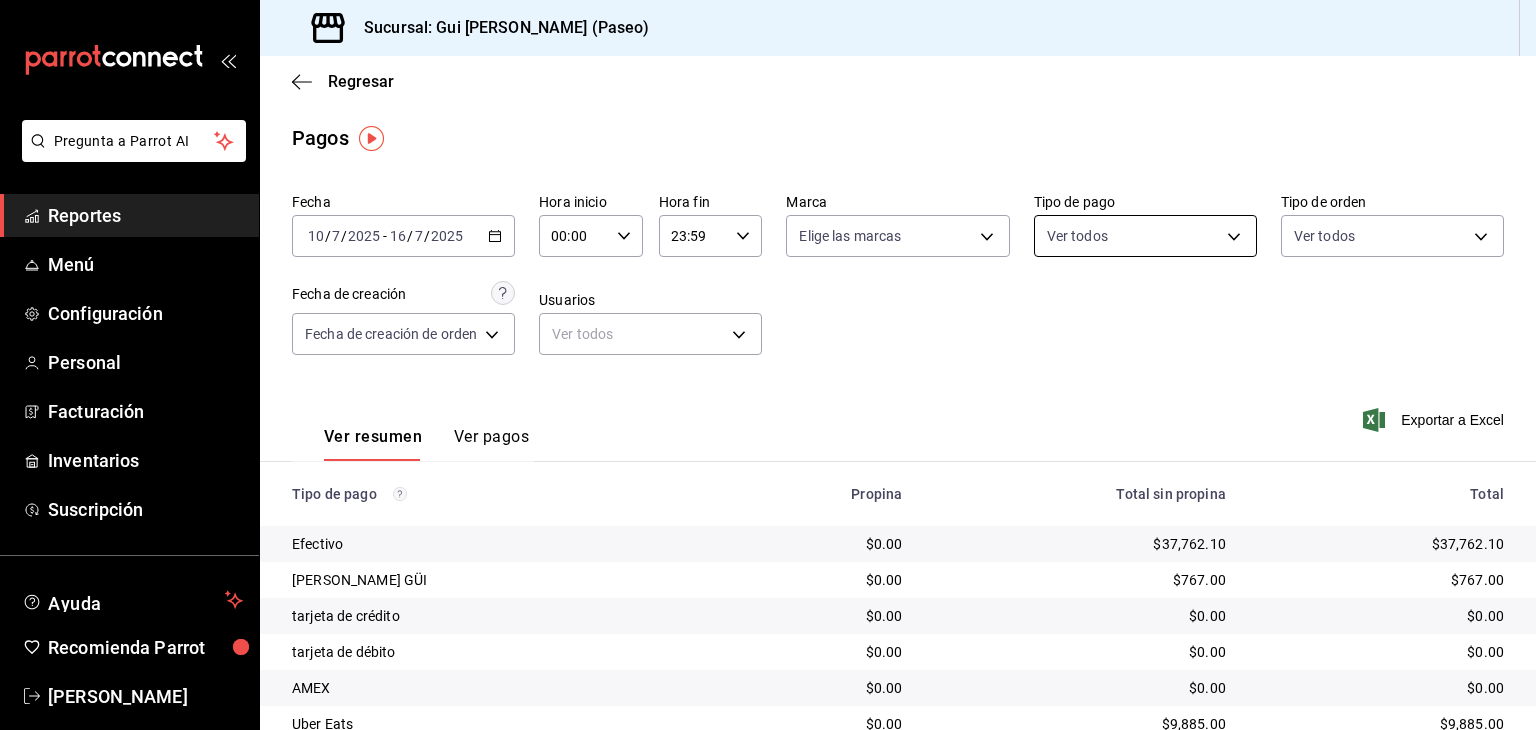 click on "Pregunta a Parrot AI Reportes   Menú   Configuración   Personal   Facturación   Inventarios   Suscripción   Ayuda Recomienda Parrot   Ariadna Hernandez   Sugerir nueva función   Sucursal: Gui Parrilla Coreana (Paseo) Regresar Pagos Fecha 2025-07-10 10 / 7 / 2025 - 2025-07-16 16 / 7 / 2025 Hora inicio 00:00 Hora inicio Hora fin 23:59 Hora fin Marca Elige las marcas Tipo de pago Ver todos Tipo de orden Ver todos Fecha de creación   Fecha de creación de orden ORDER Usuarios Ver todos null Ver resumen Ver pagos Exportar a Excel Tipo de pago   Propina Total sin propina Total Efectivo $0.00 $37,762.10 $37,762.10 BONO GÜI $0.00 $767.00 $767.00 tarjeta de crédito $0.00 $0.00 $0.00 tarjeta de débito $0.00 $0.00 $0.00 AMEX $0.00 $0.00 $0.00 Uber Eats $0.00 $9,885.00 $9,885.00 Pay $20,142.10 $201,163.00 $221,305.10 Total $20,142.10 $249,577.10 $269,719.20 Pregunta a Parrot AI Reportes   Menú   Configuración   Personal   Facturación   Inventarios   Suscripción   Ayuda Recomienda Parrot   Ariadna Hernandez" at bounding box center (768, 365) 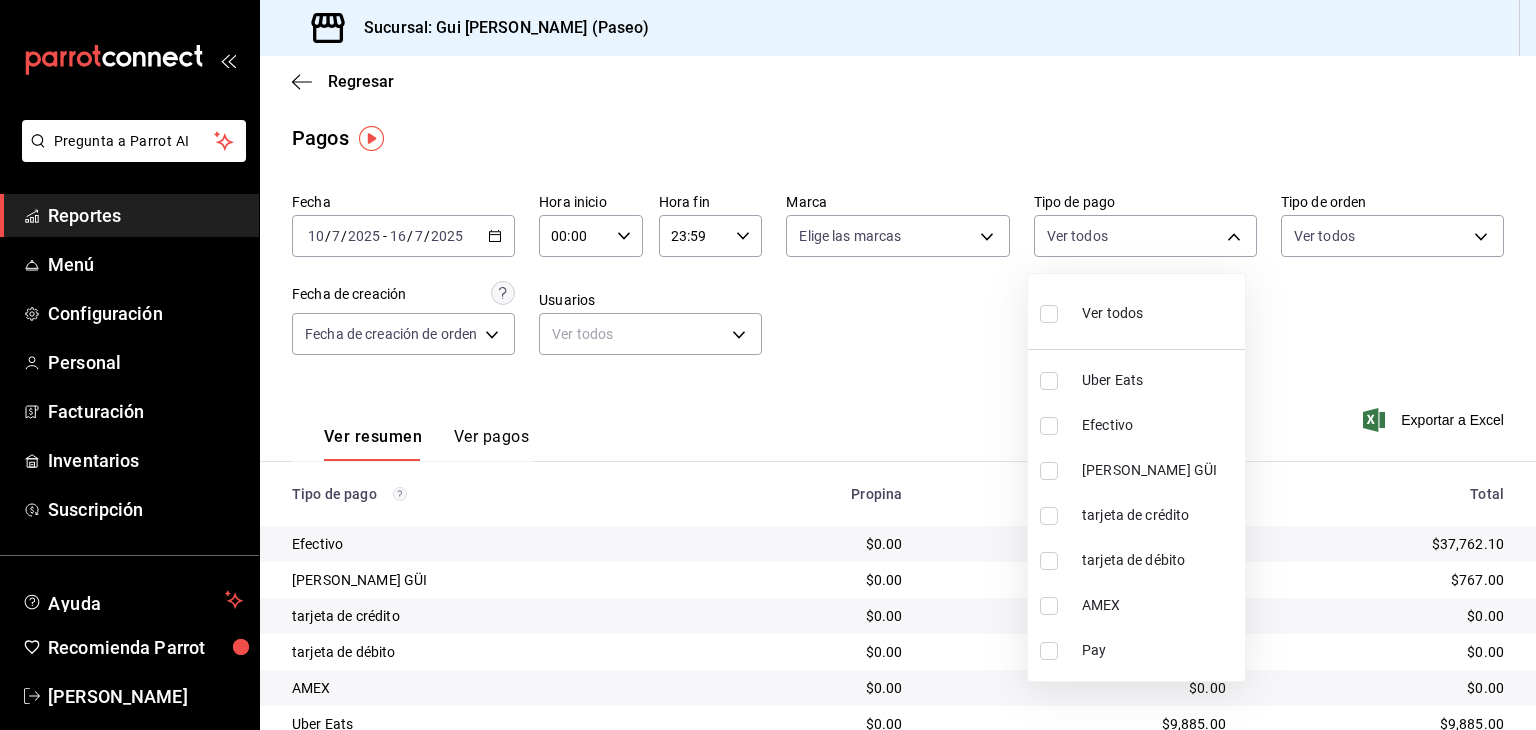 click at bounding box center (1049, 426) 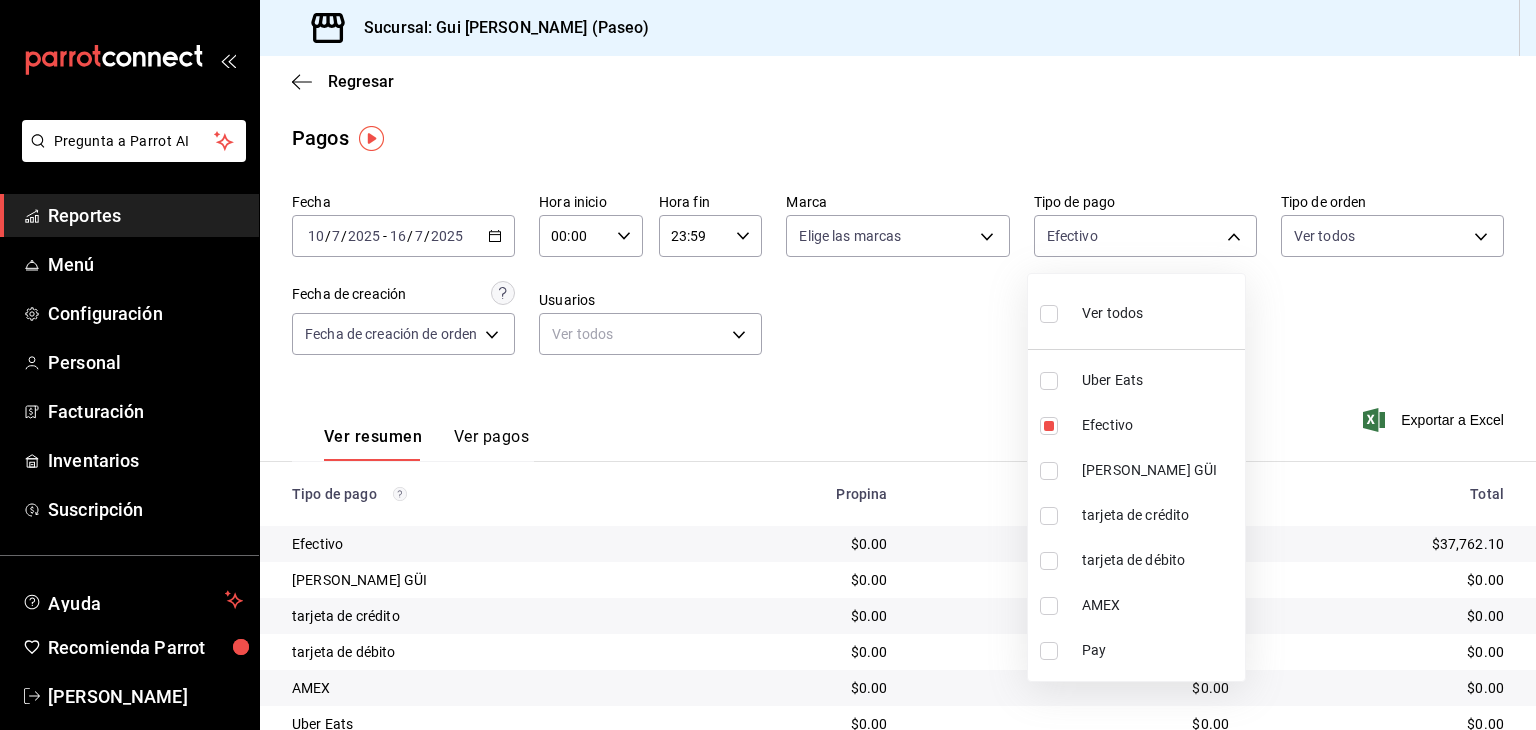 click at bounding box center [768, 365] 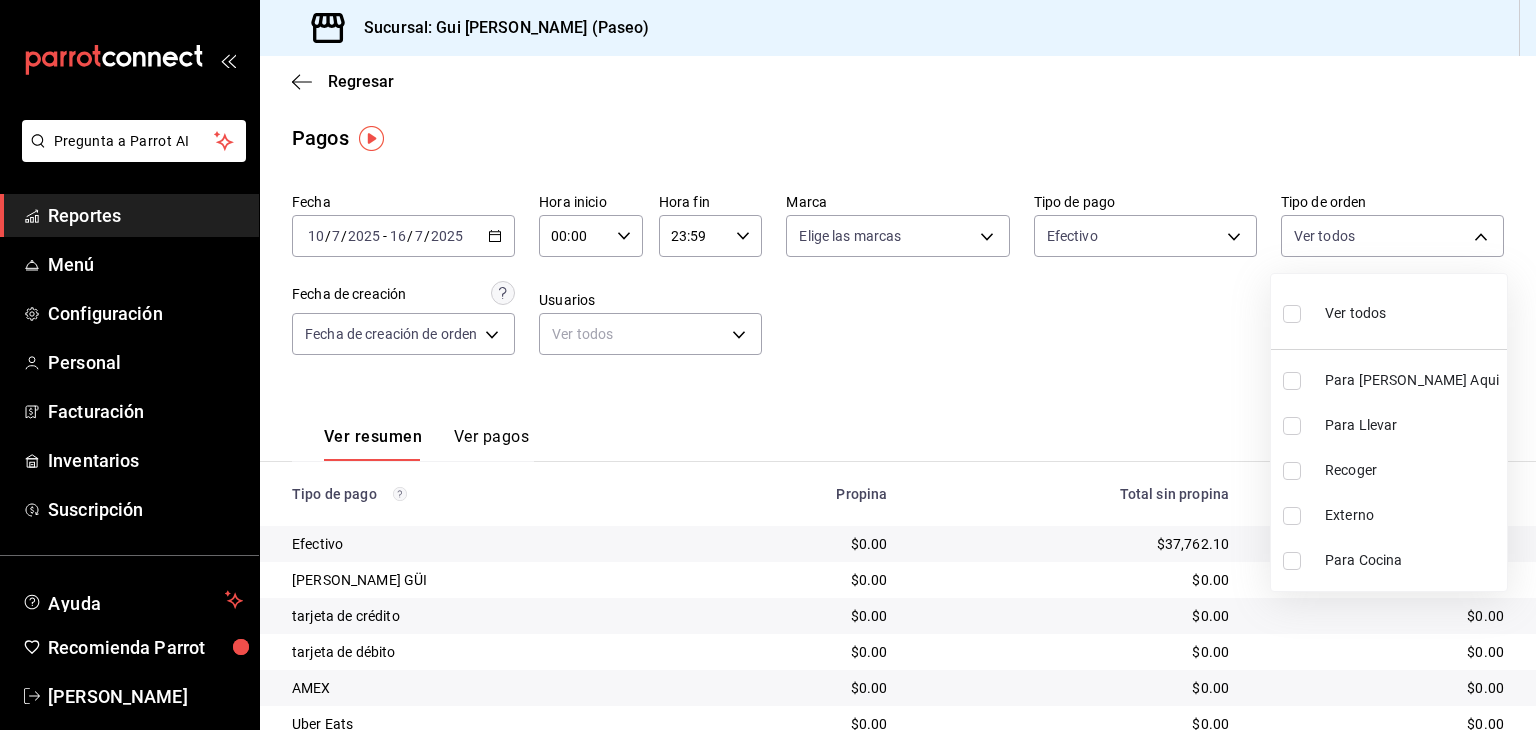 click on "Pregunta a Parrot AI Reportes   Menú   Configuración   Personal   Facturación   Inventarios   Suscripción   Ayuda Recomienda Parrot   Ariadna Hernandez   Sugerir nueva función   Sucursal: Gui Parrilla Coreana (Paseo) Regresar Pagos Fecha 2025-07-10 10 / 7 / 2025 - 2025-07-16 16 / 7 / 2025 Hora inicio 00:00 Hora inicio Hora fin 23:59 Hora fin Marca Elige las marcas Tipo de pago Efectivo 2058fe62-c7fb-4c65-b789-f61d38437d60 Tipo de orden Ver todos Fecha de creación   Fecha de creación de orden ORDER Usuarios Ver todos null Ver resumen Ver pagos Exportar a Excel Tipo de pago   Propina Total sin propina Total Efectivo $0.00 $37,762.10 $37,762.10 BONO GÜI $0.00 $0.00 $0.00 tarjeta de crédito $0.00 $0.00 $0.00 tarjeta de débito $0.00 $0.00 $0.00 AMEX $0.00 $0.00 $0.00 Uber Eats $0.00 $0.00 $0.00 Pay $0.00 $0.00 $0.00 Total $0.00 $37,762.10 $37,762.10 Pregunta a Parrot AI Reportes   Menú   Configuración   Personal   Facturación   Inventarios   Suscripción   Ayuda Recomienda Parrot   Ariadna Hernandez" at bounding box center (768, 365) 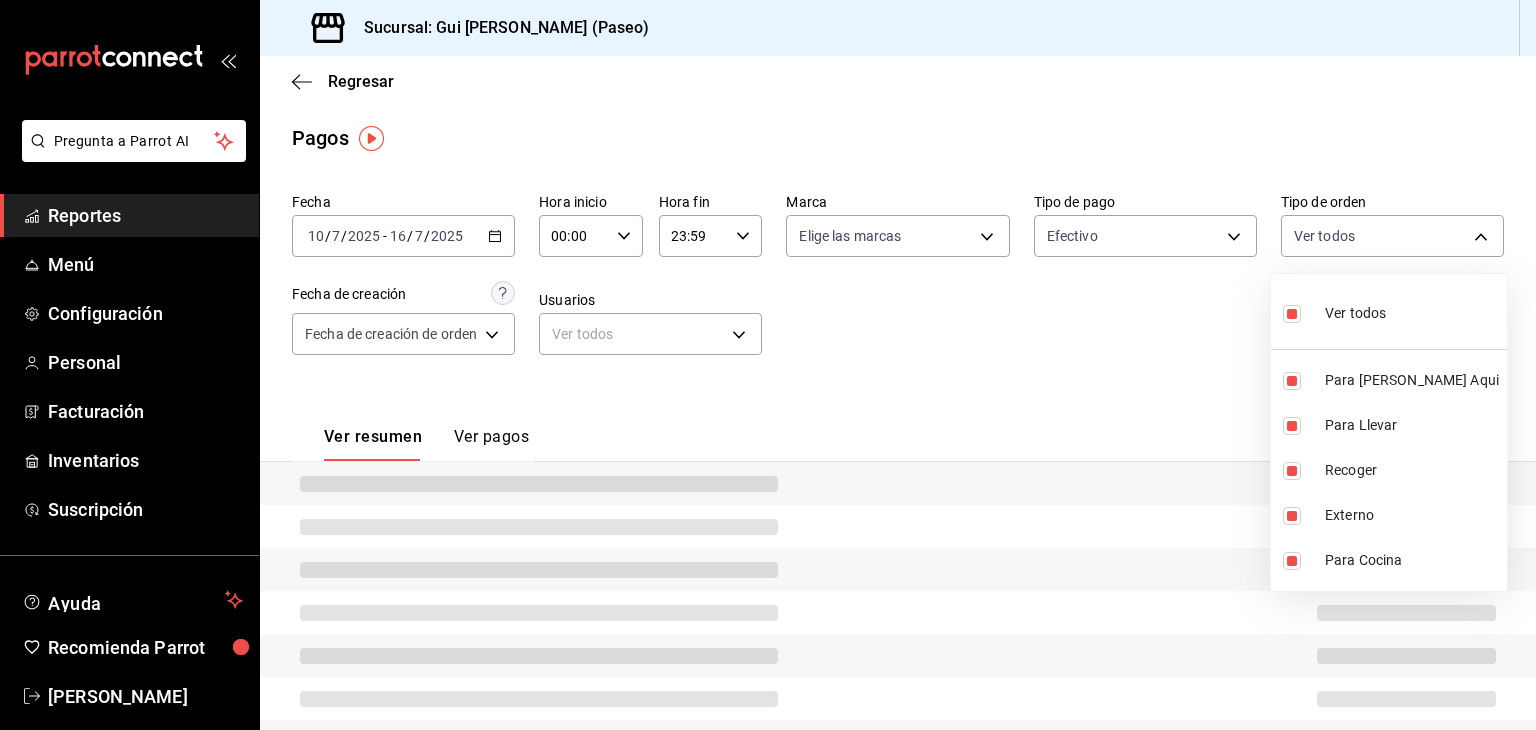 type on "f56ba439-dc40-4094-b0ec-80a0942c406f,b0e2c1f9-7c00-4917-b56c-d7a6c679b3e3,a6b12758-eb38-438d-ba59-4daee4a548ed,EXTERNAL,5650a25c-aca7-49b8-8a79-7b6a55e85bf2" 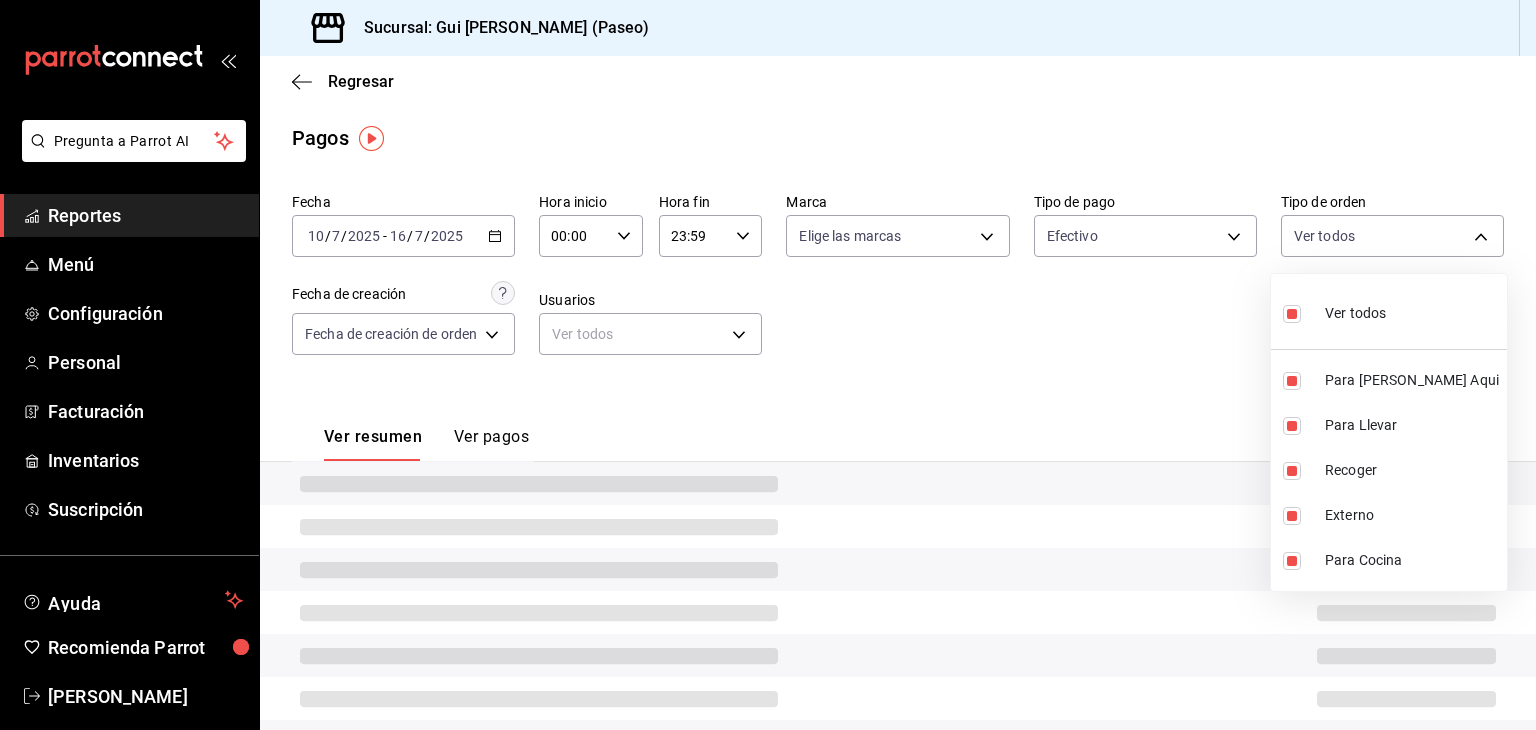 checkbox on "true" 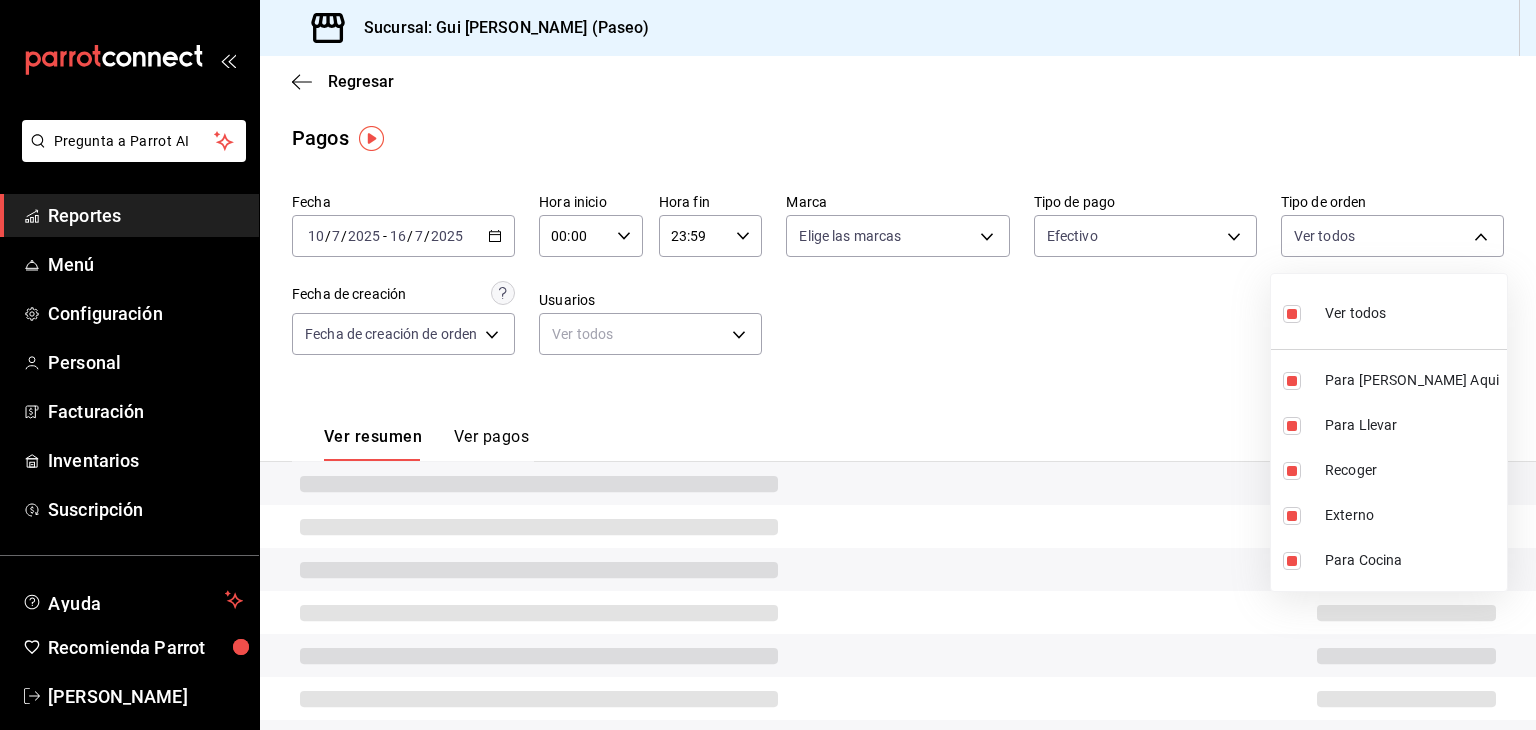 checkbox on "true" 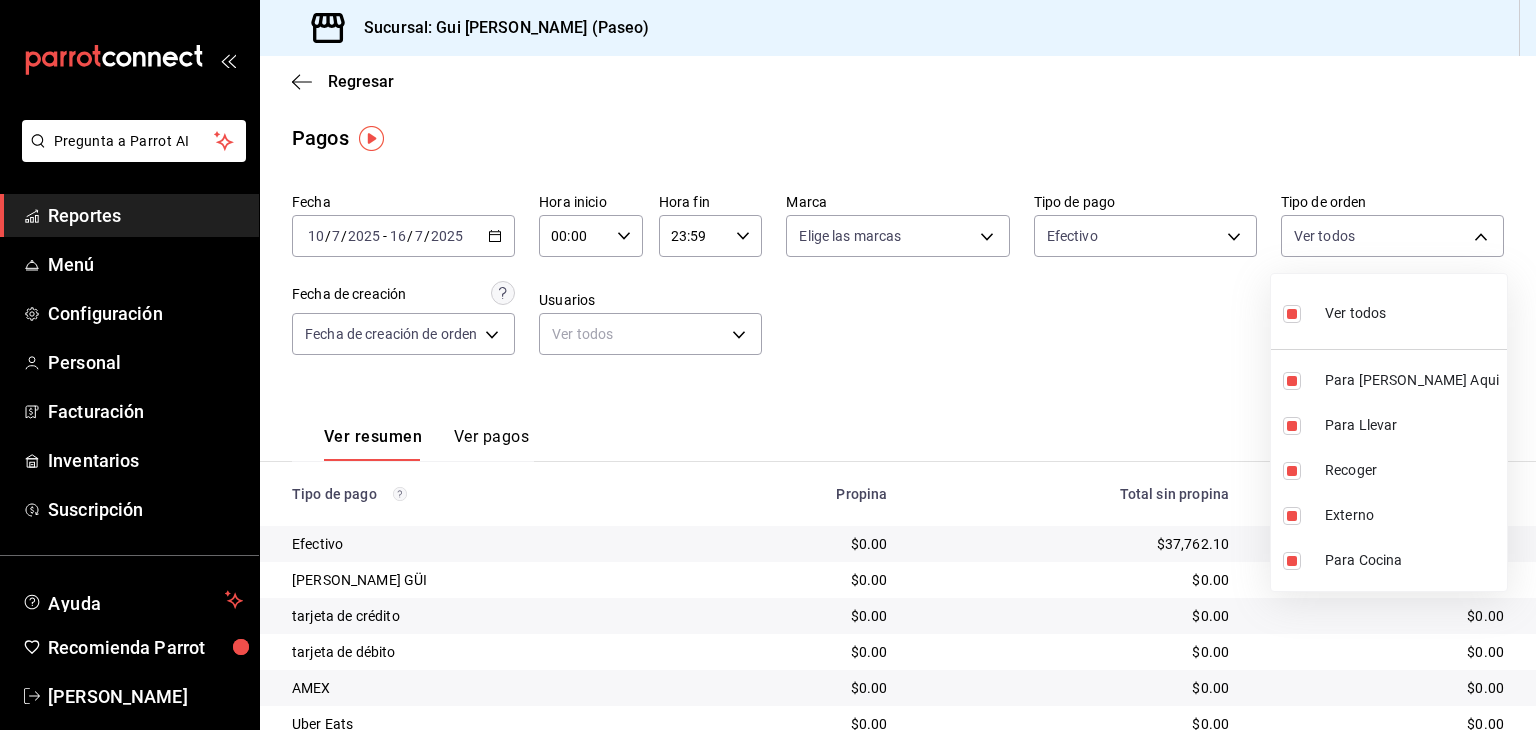 click at bounding box center [768, 365] 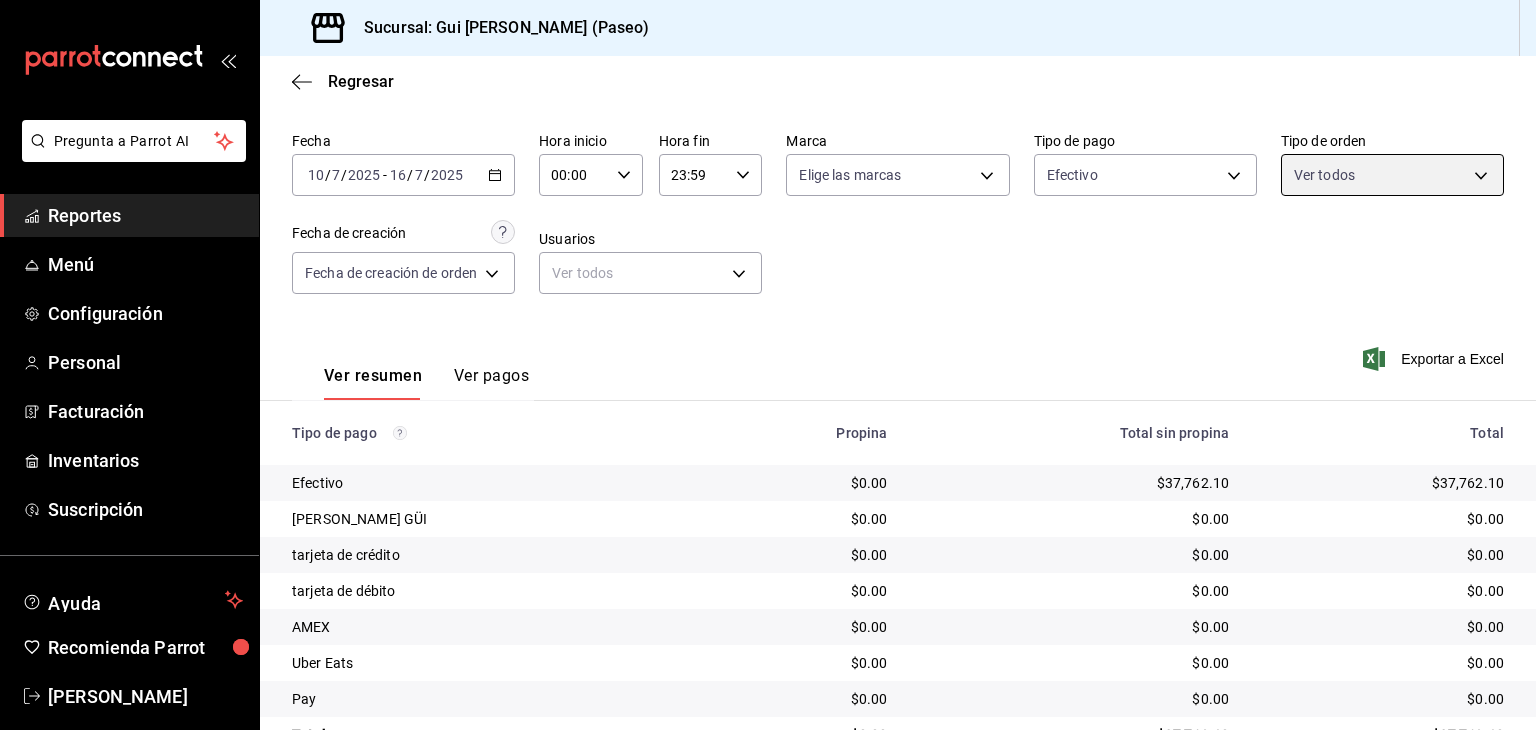 scroll, scrollTop: 117, scrollLeft: 0, axis: vertical 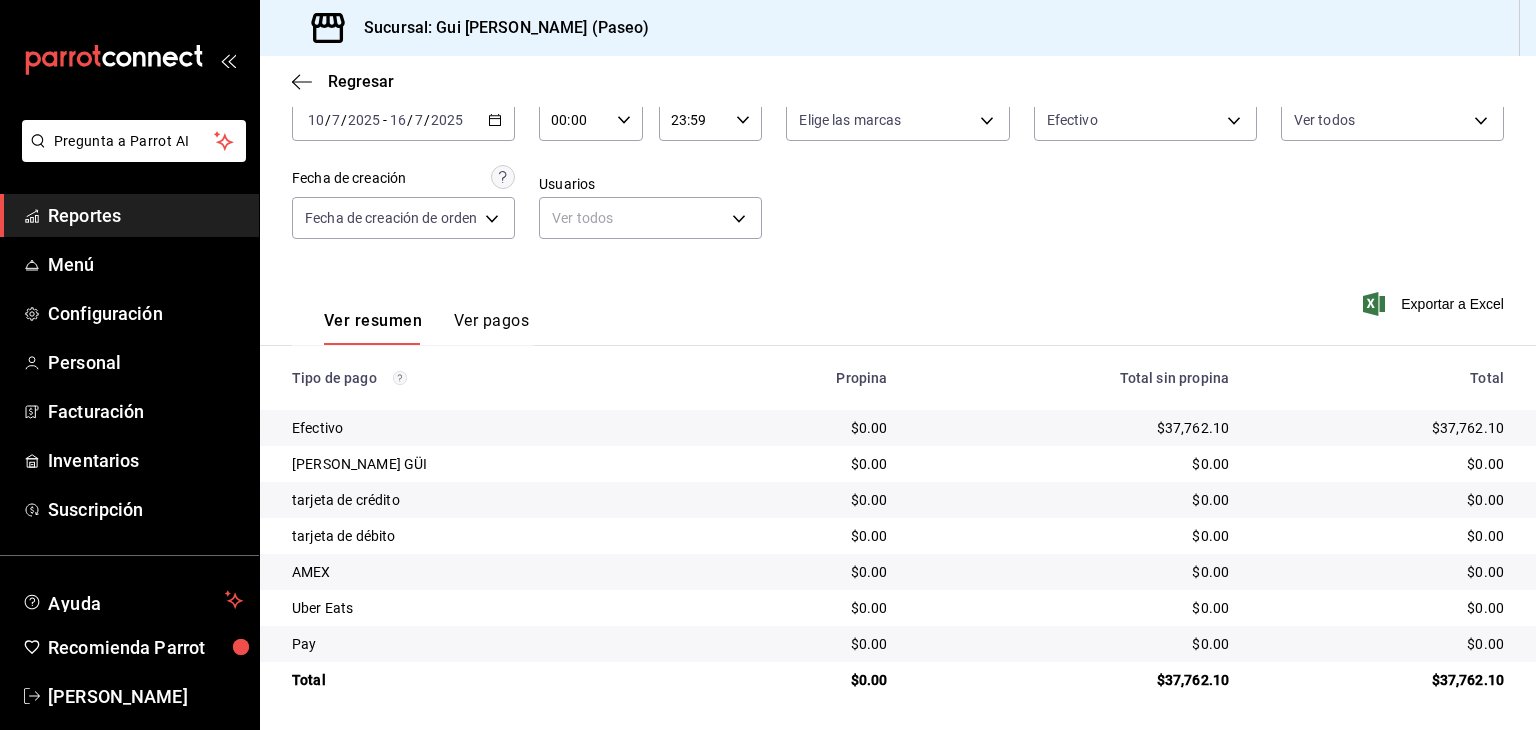 click on "Reportes" at bounding box center (145, 215) 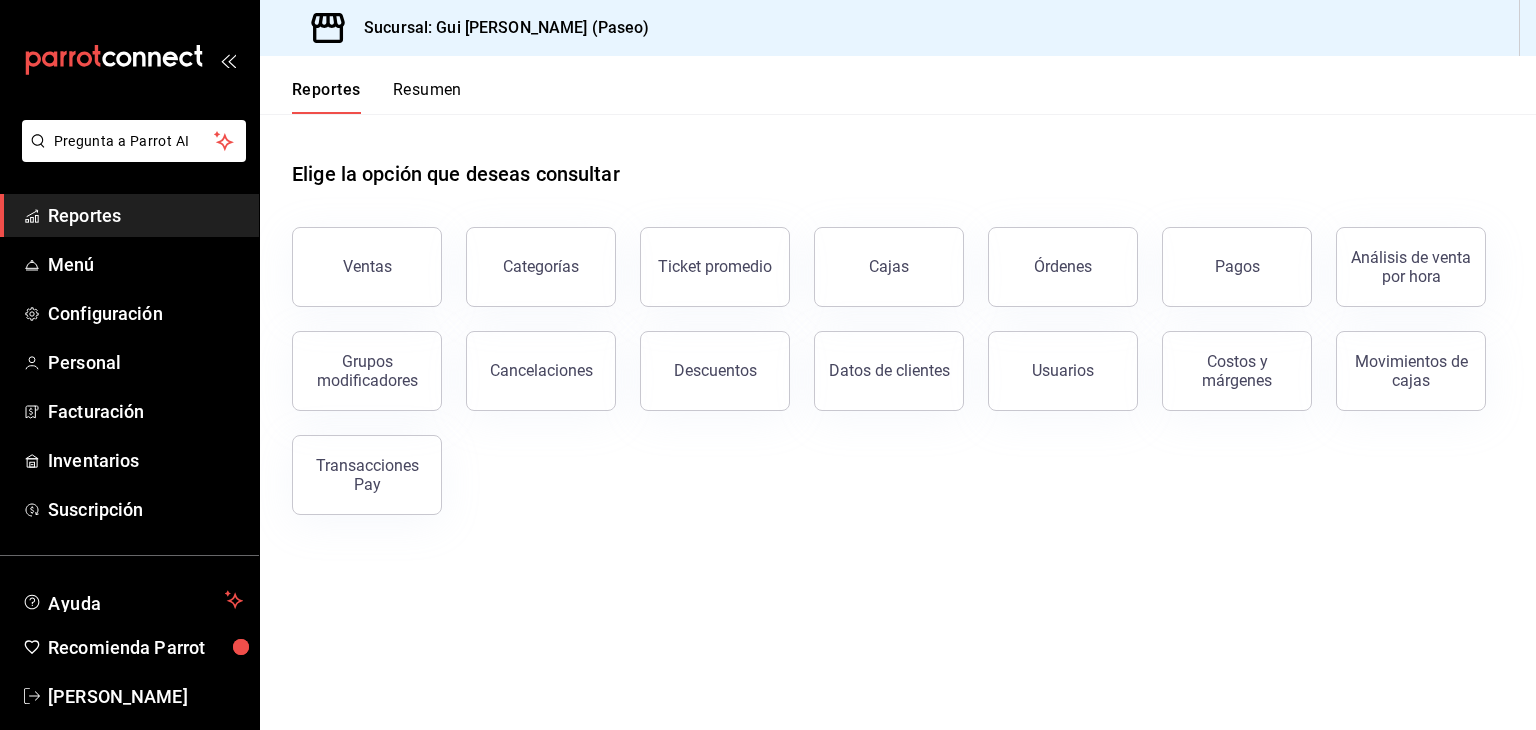 click on "Órdenes" at bounding box center [1063, 266] 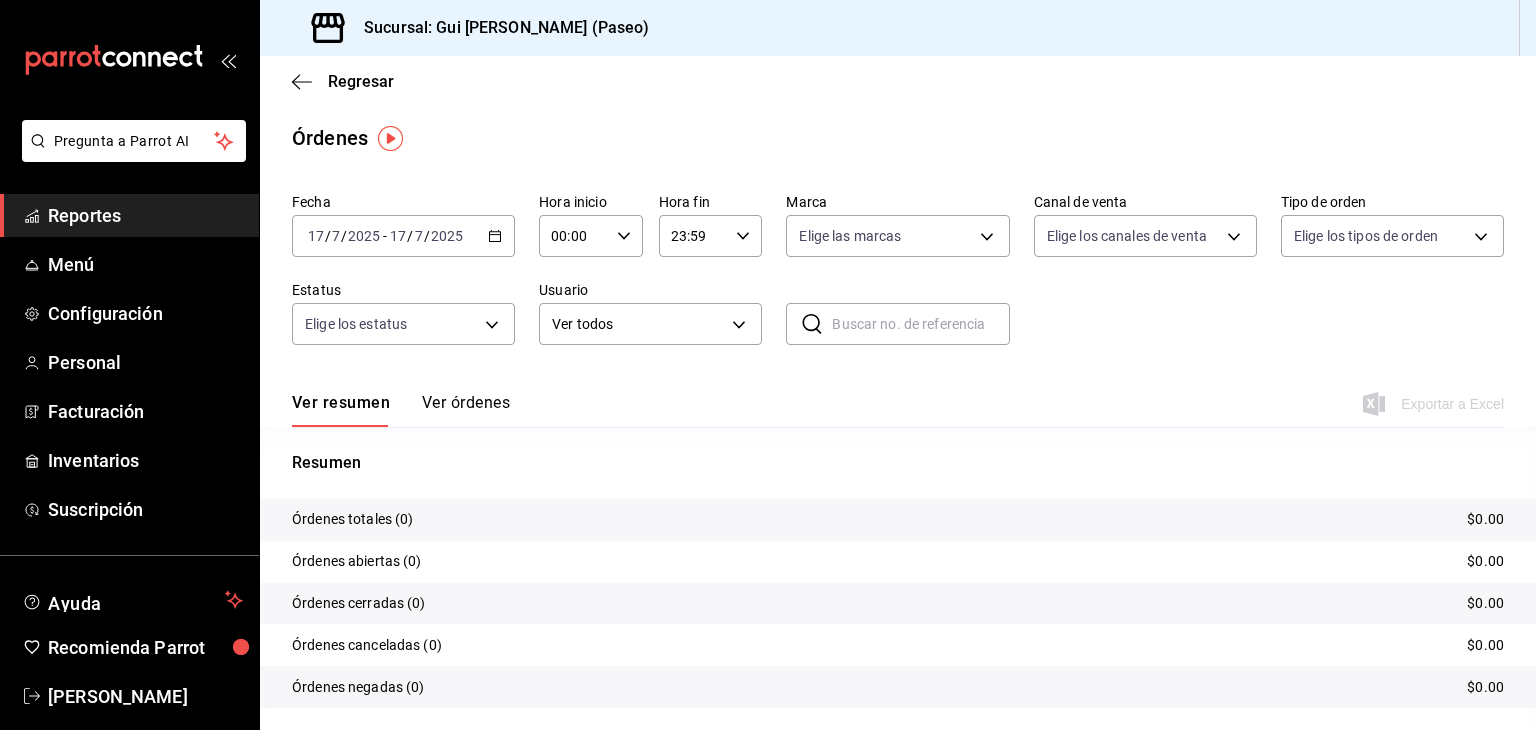 click 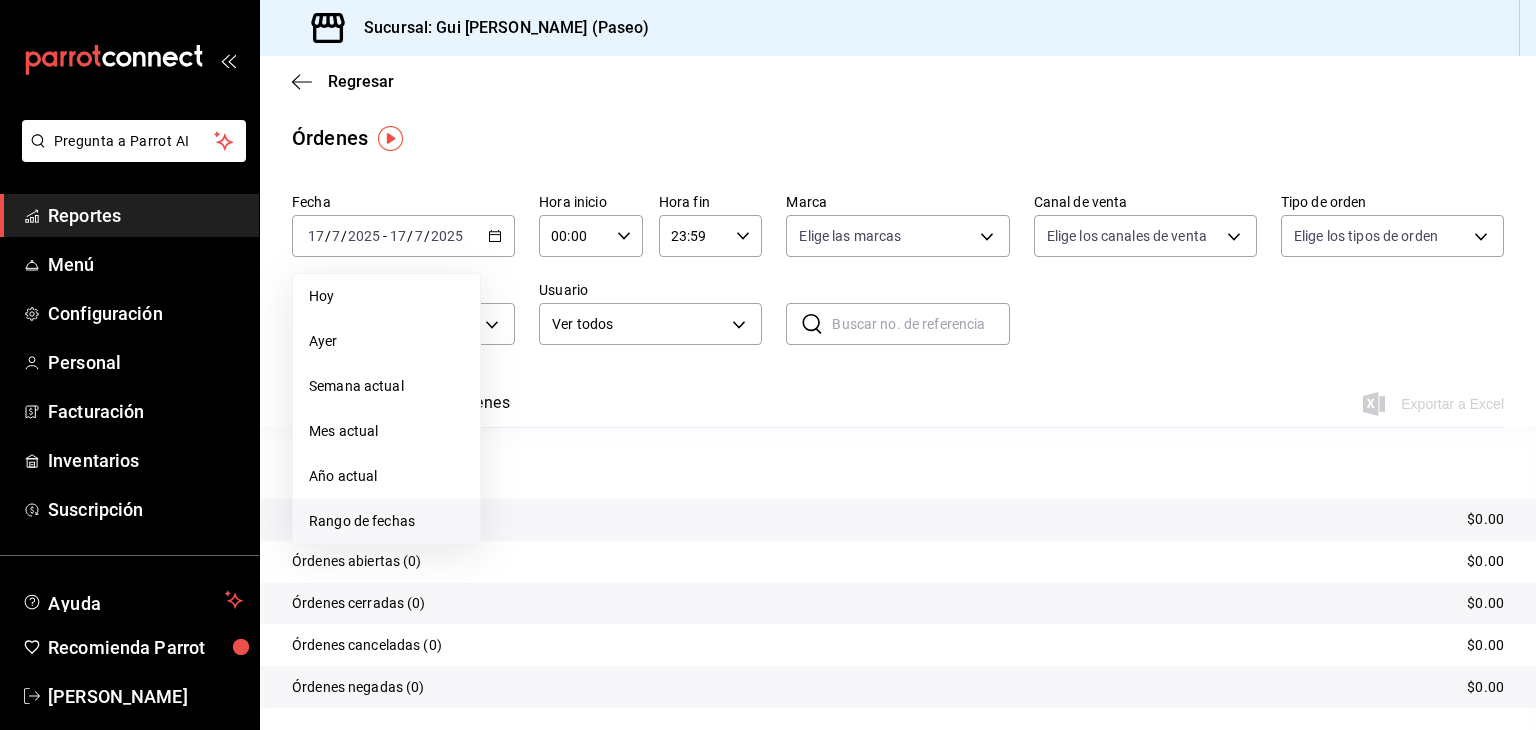 click on "Rango de fechas" at bounding box center [386, 521] 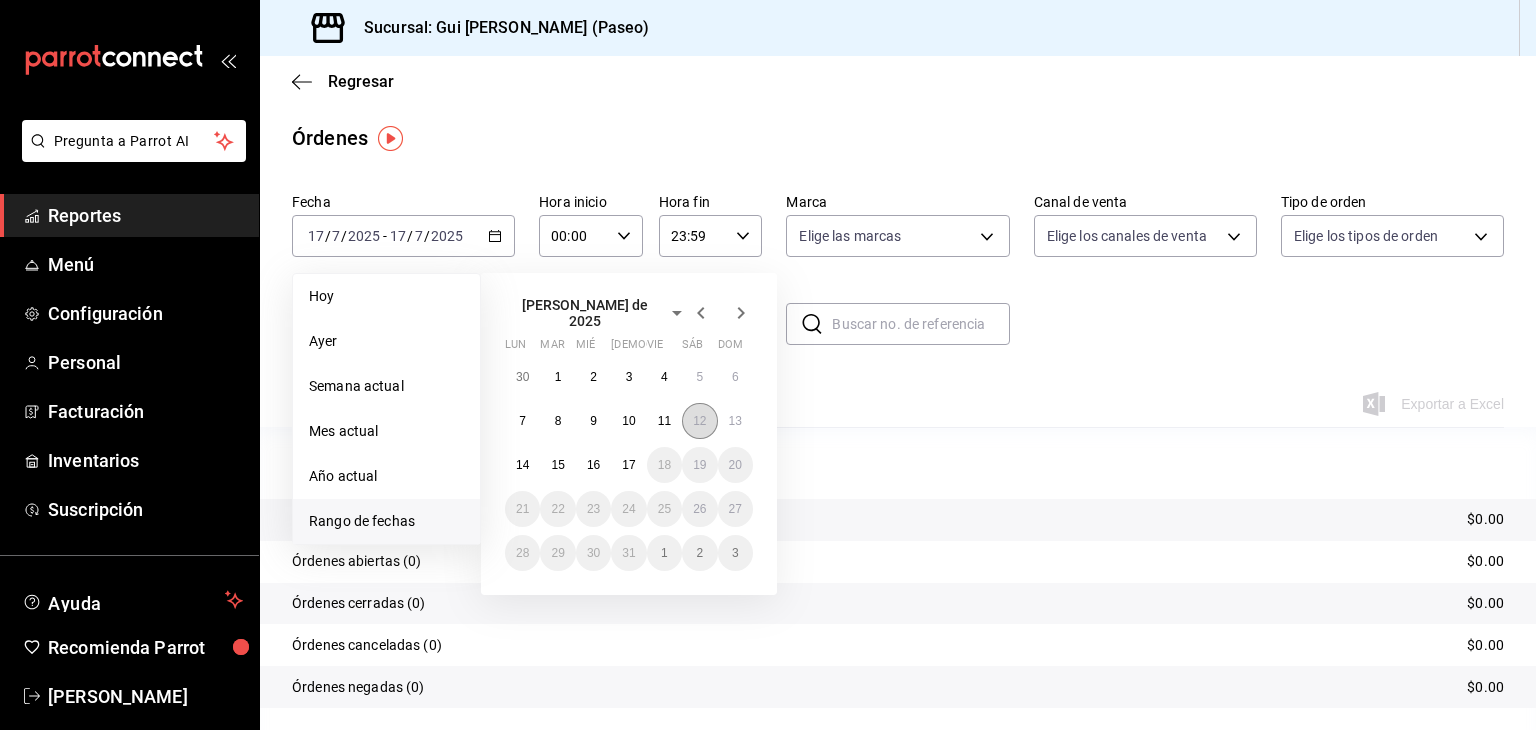 click on "12" at bounding box center [699, 421] 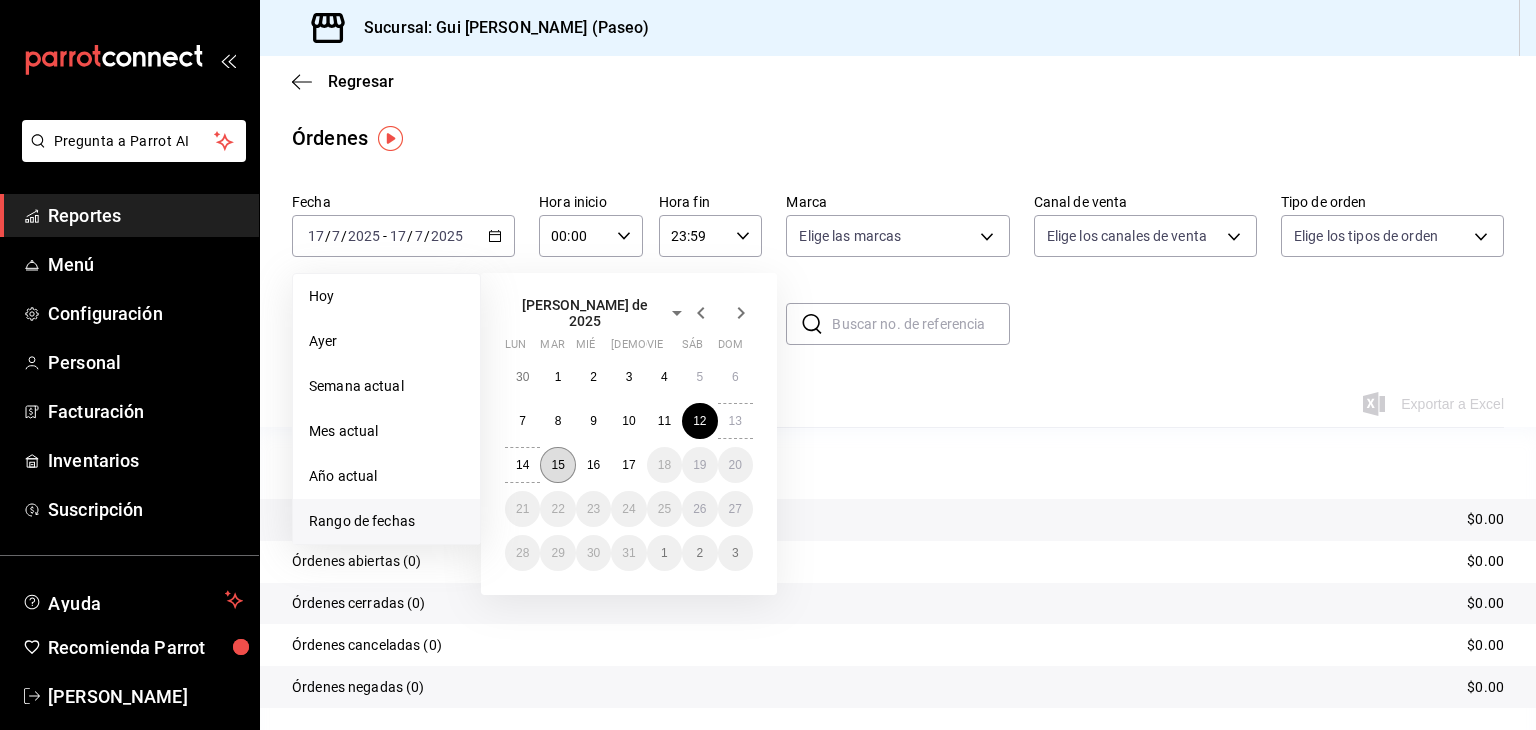 click on "15" at bounding box center [557, 465] 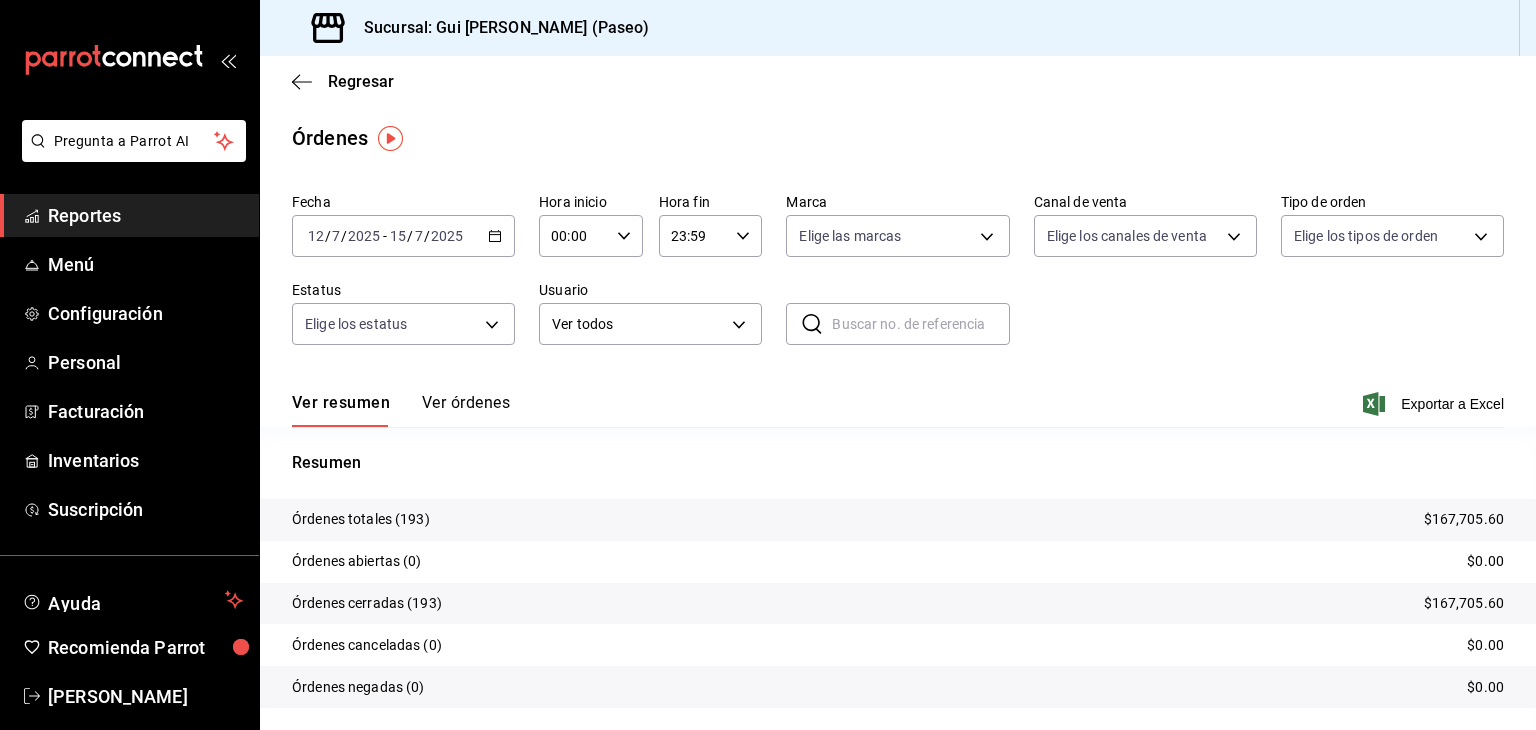 click 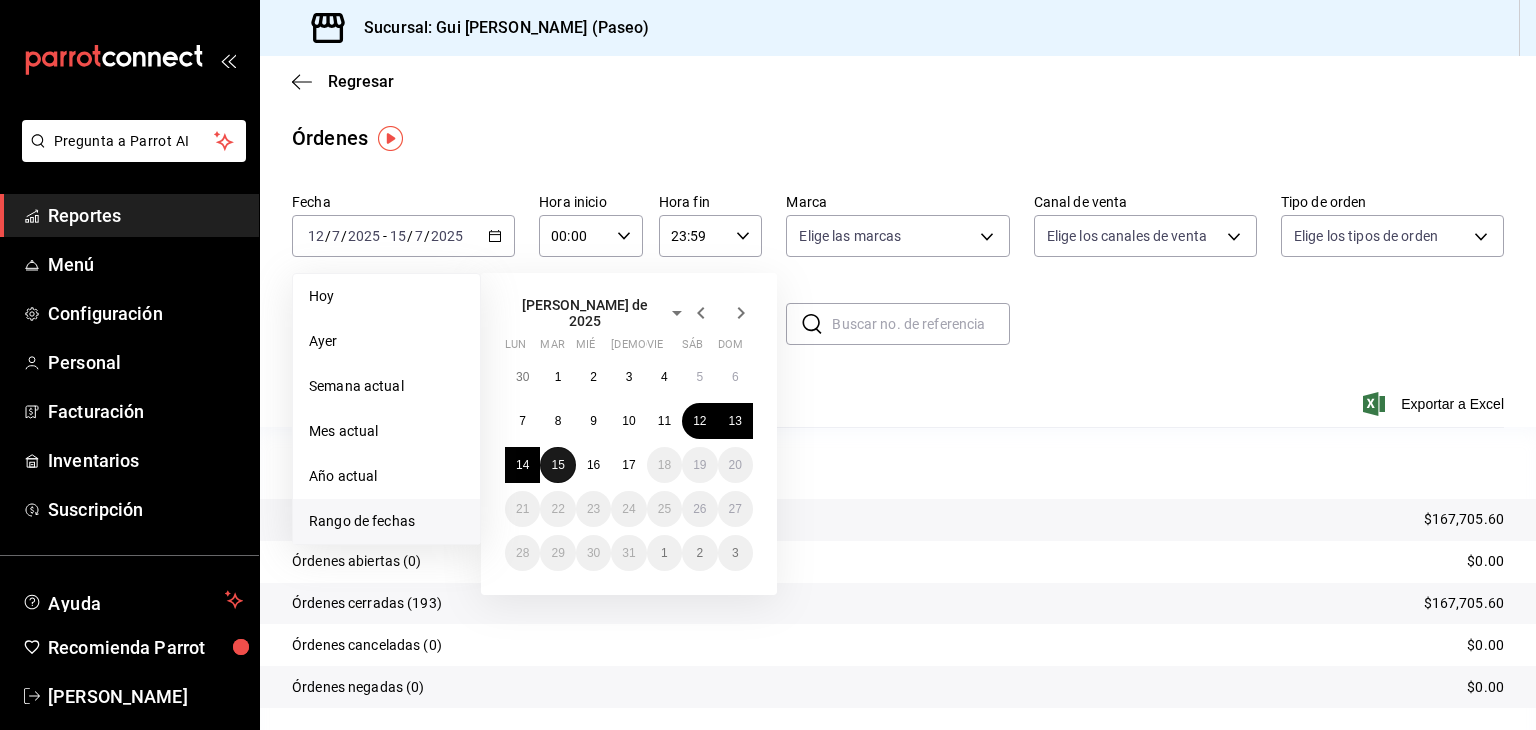 click on "15" at bounding box center (557, 465) 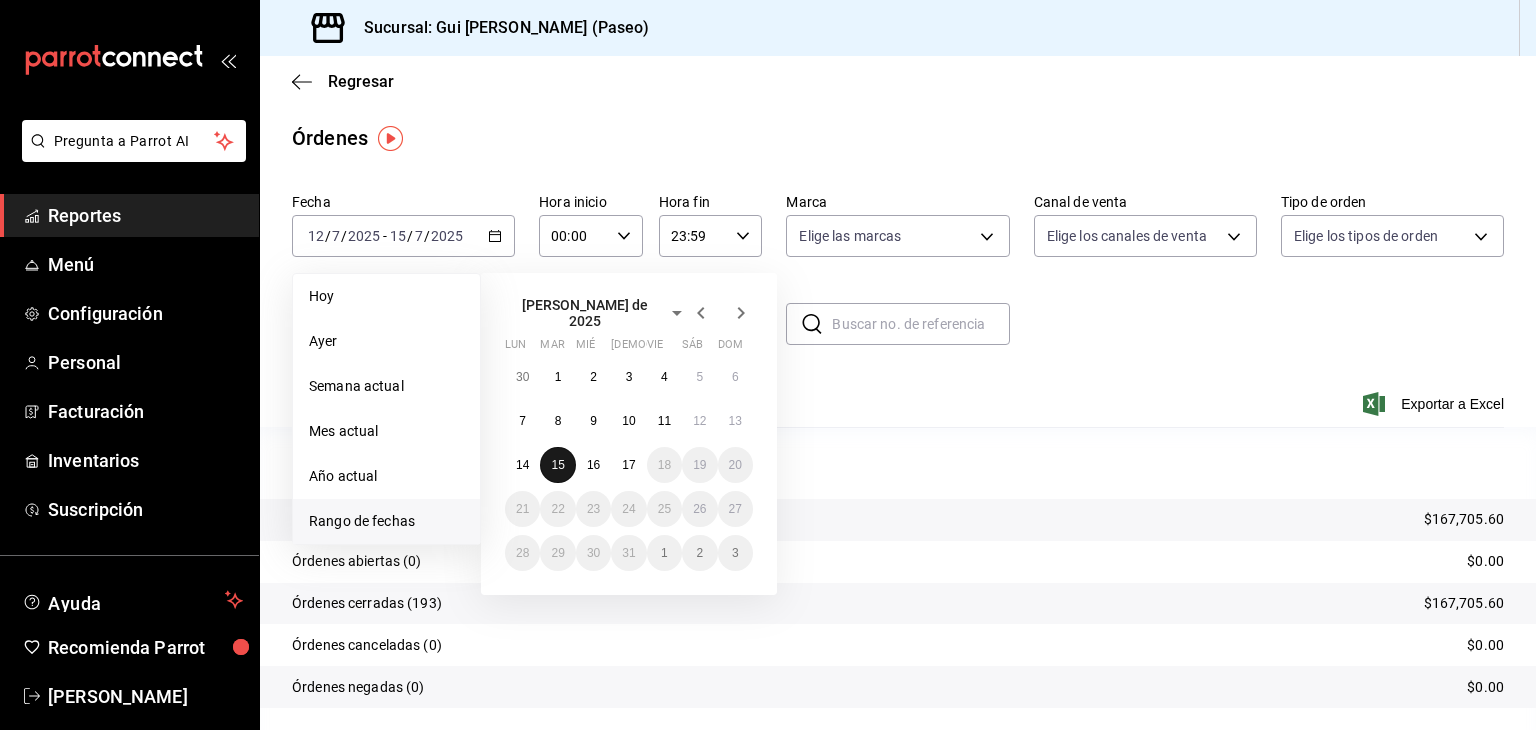 click on "15" at bounding box center [557, 465] 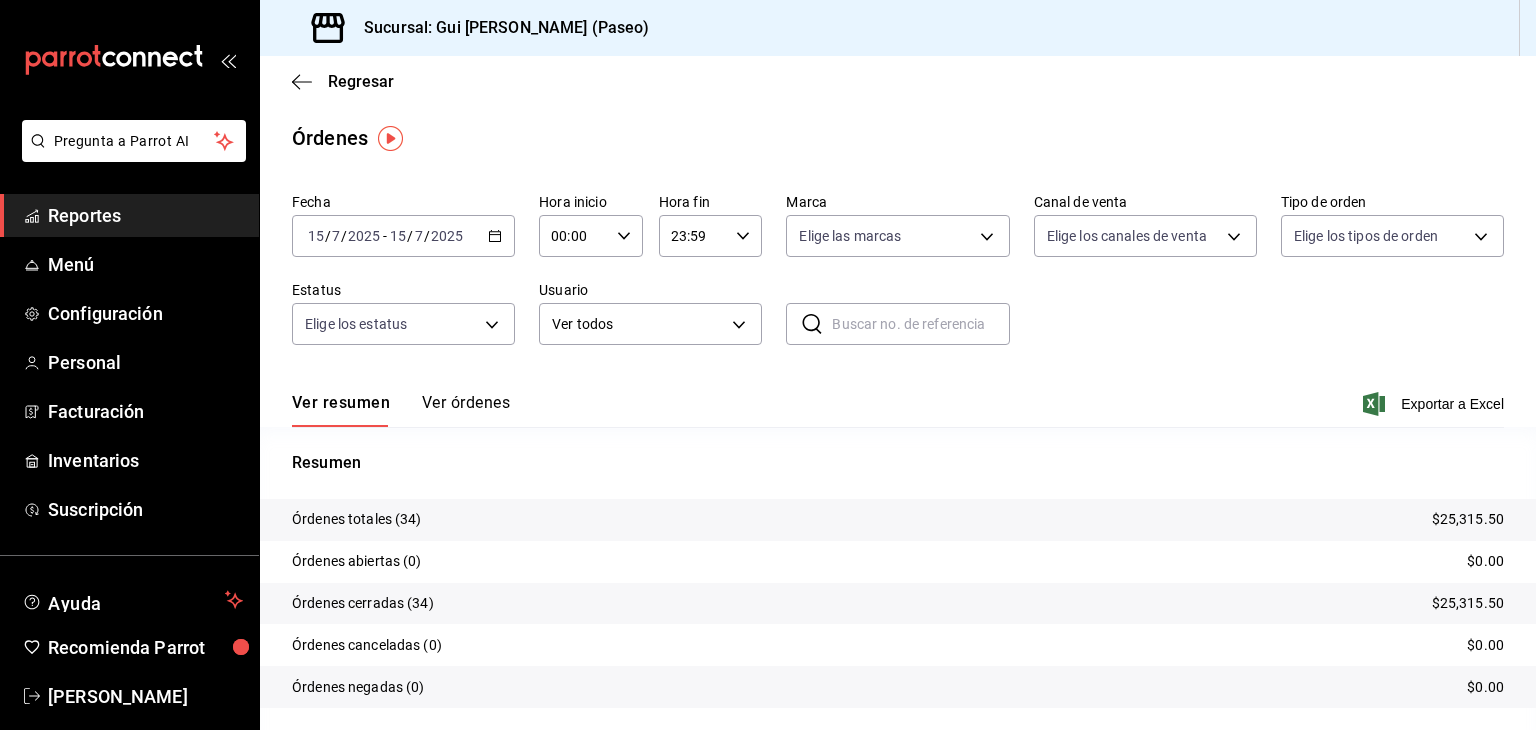 click on "Ver órdenes" at bounding box center (466, 410) 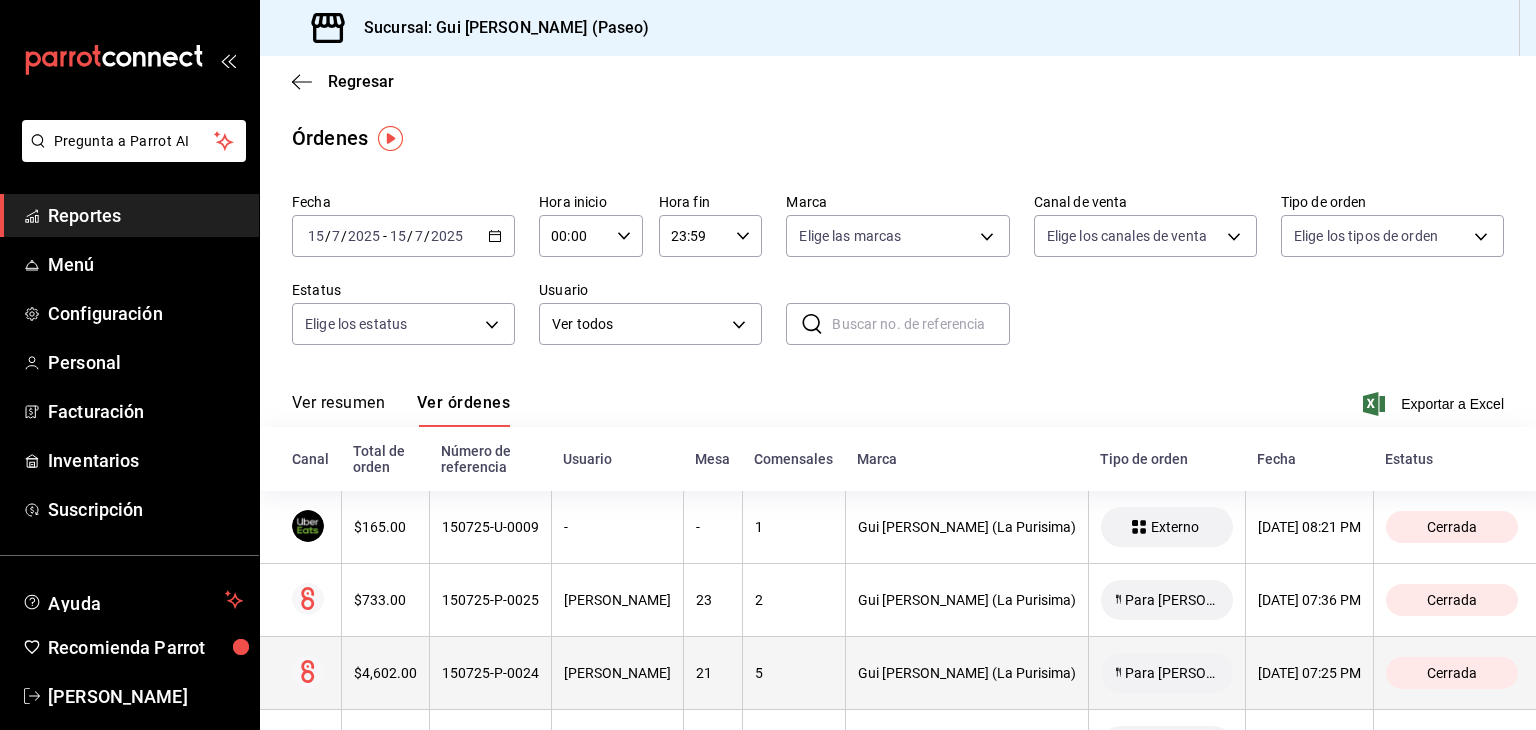 click on "Para Comer Aqui" at bounding box center (1170, 673) 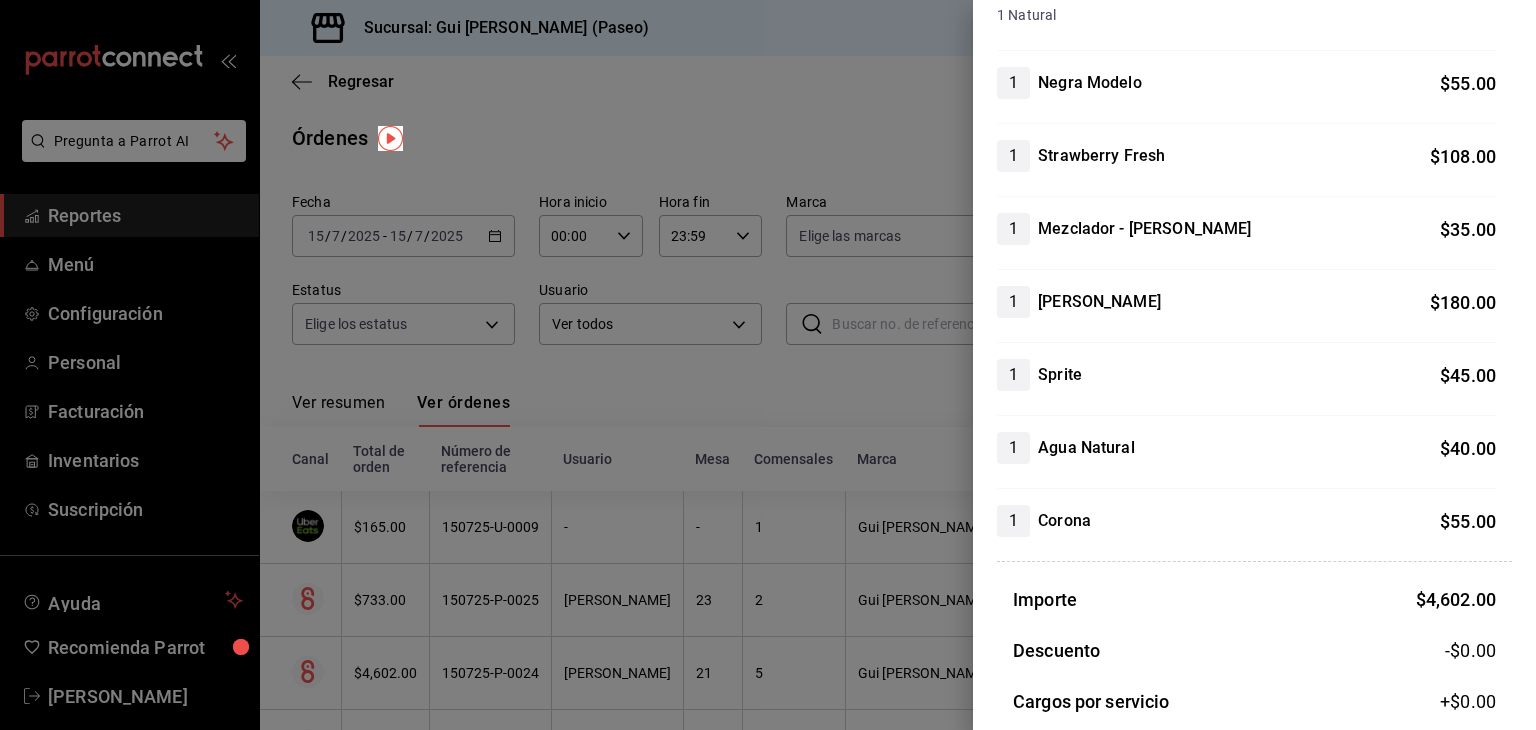 scroll, scrollTop: 2308, scrollLeft: 0, axis: vertical 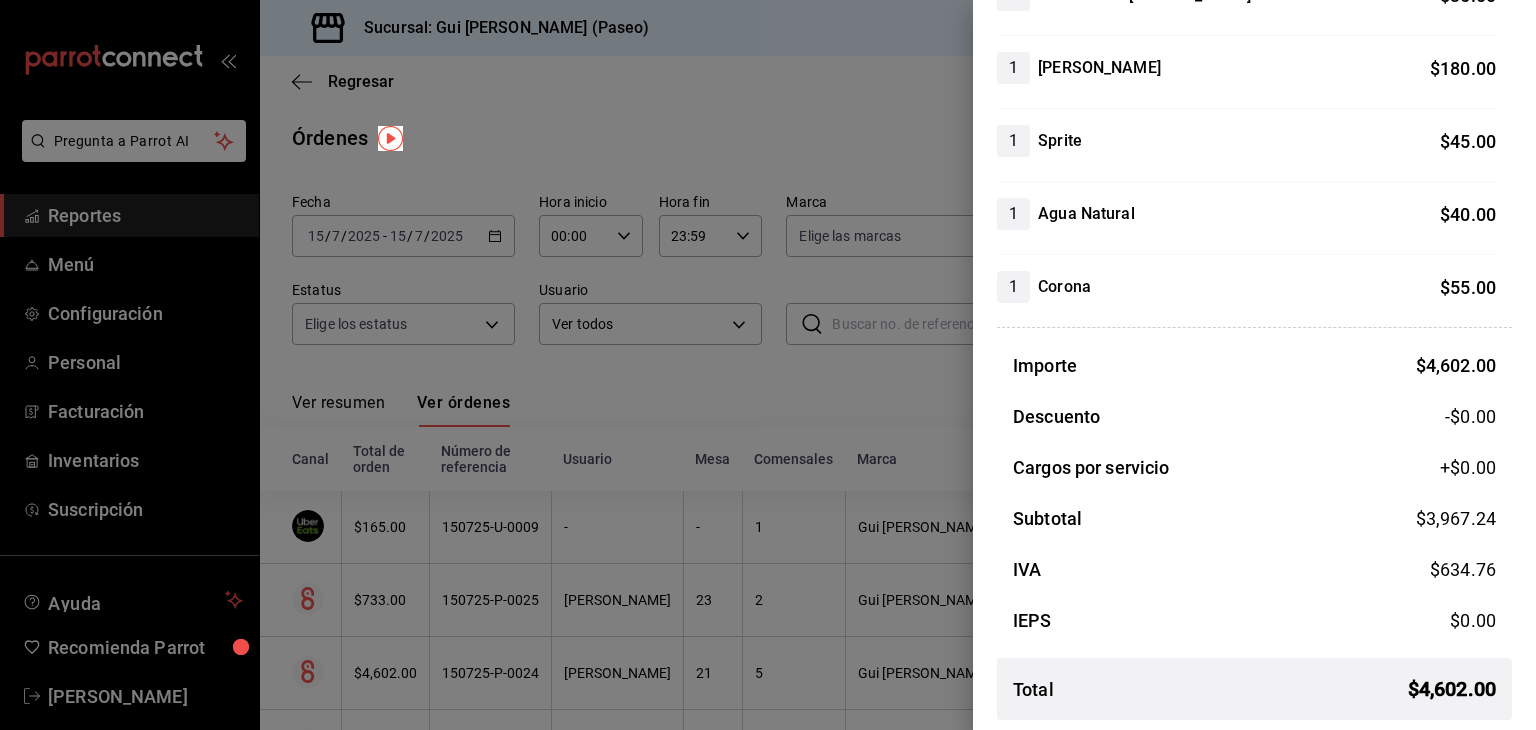 drag, startPoint x: 709, startPoint y: 97, endPoint x: 673, endPoint y: 76, distance: 41.677334 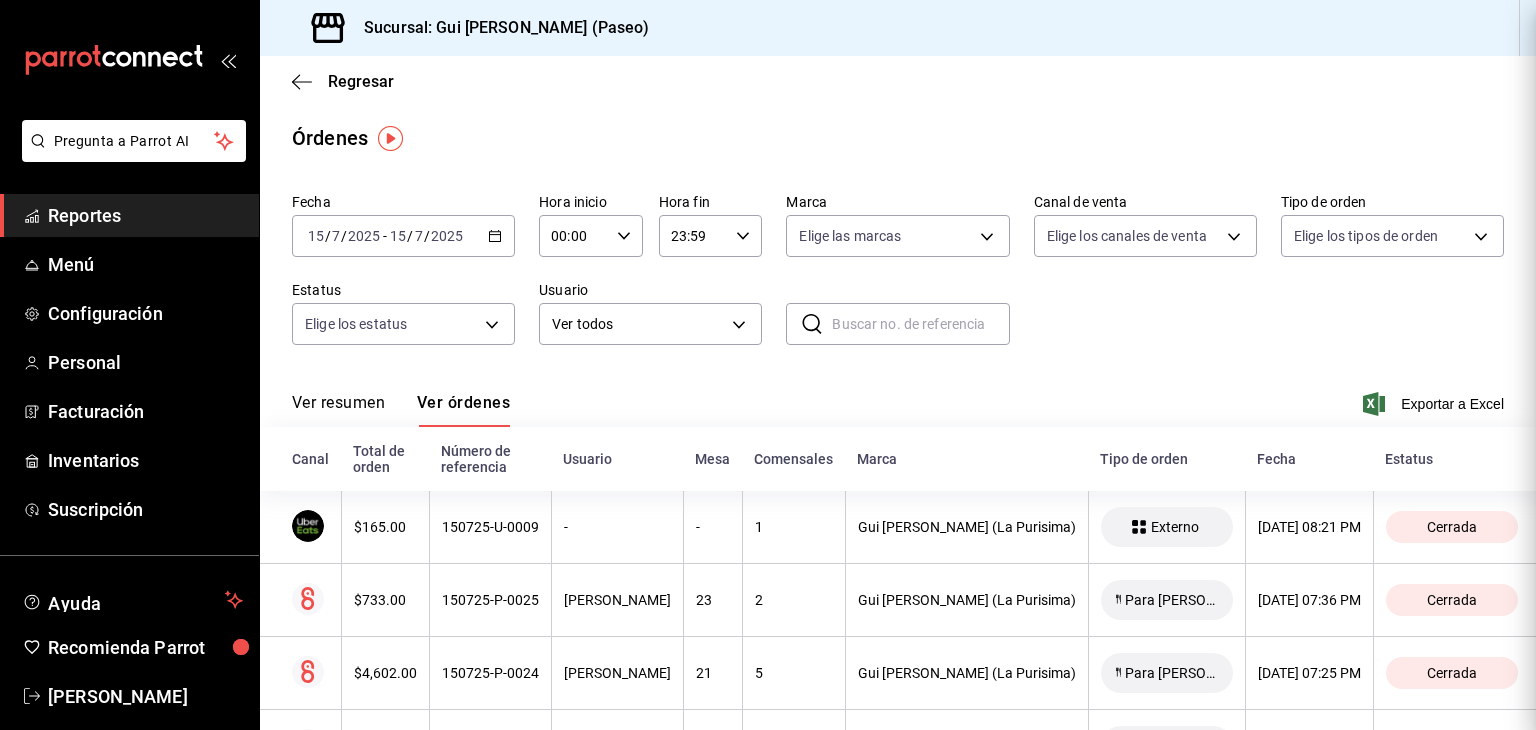 scroll, scrollTop: 0, scrollLeft: 0, axis: both 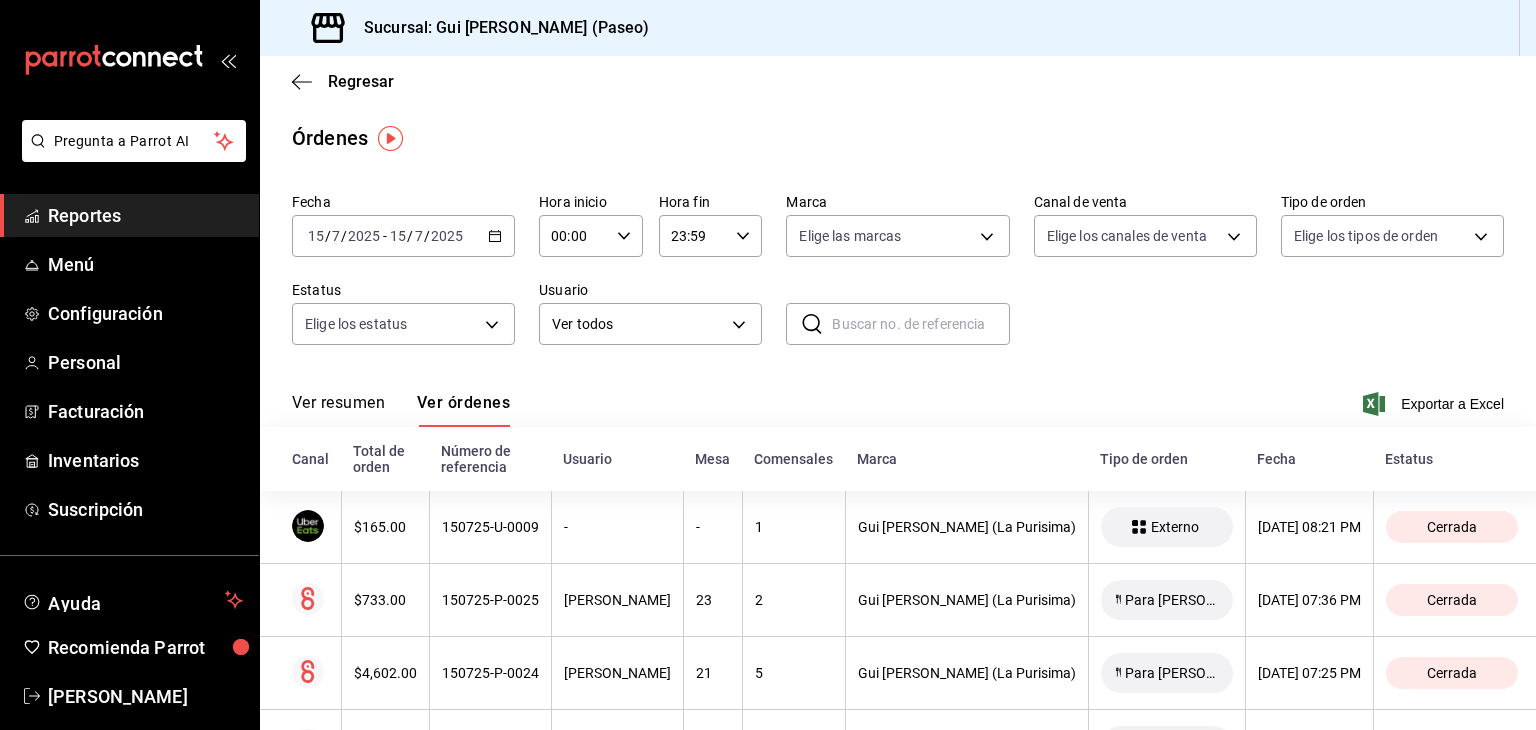 click on "Reportes" at bounding box center (145, 215) 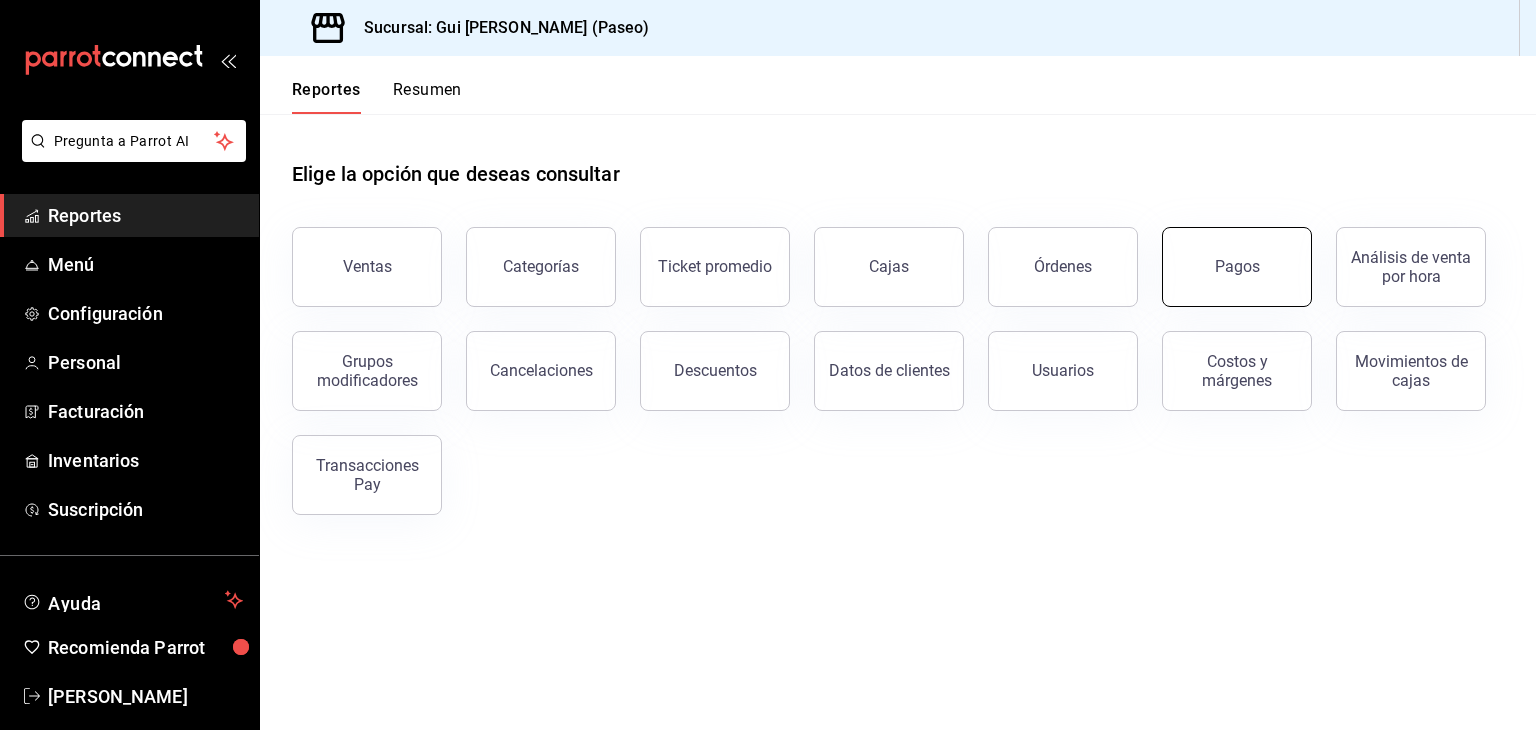 click on "Pagos" at bounding box center (1237, 266) 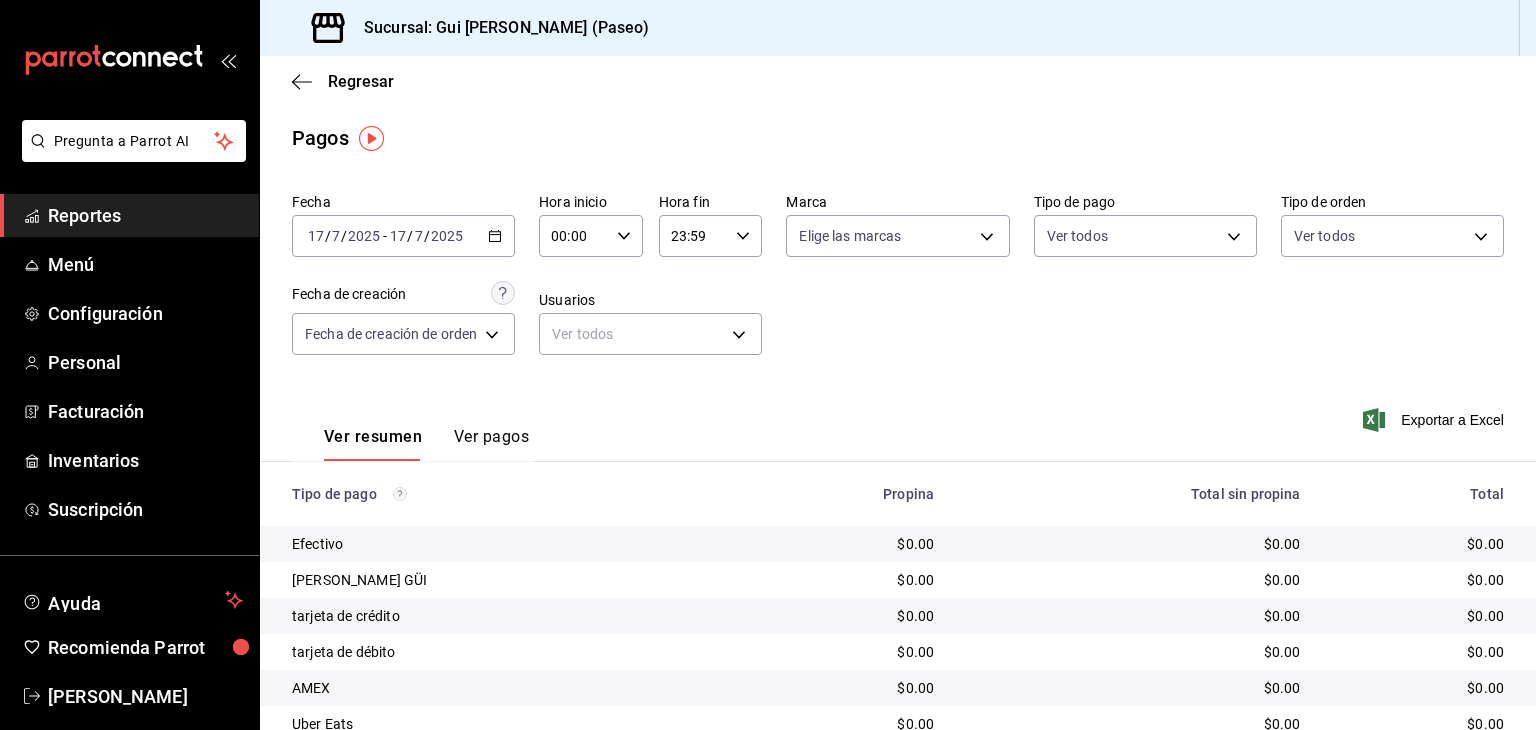 click on "Reportes" at bounding box center [145, 215] 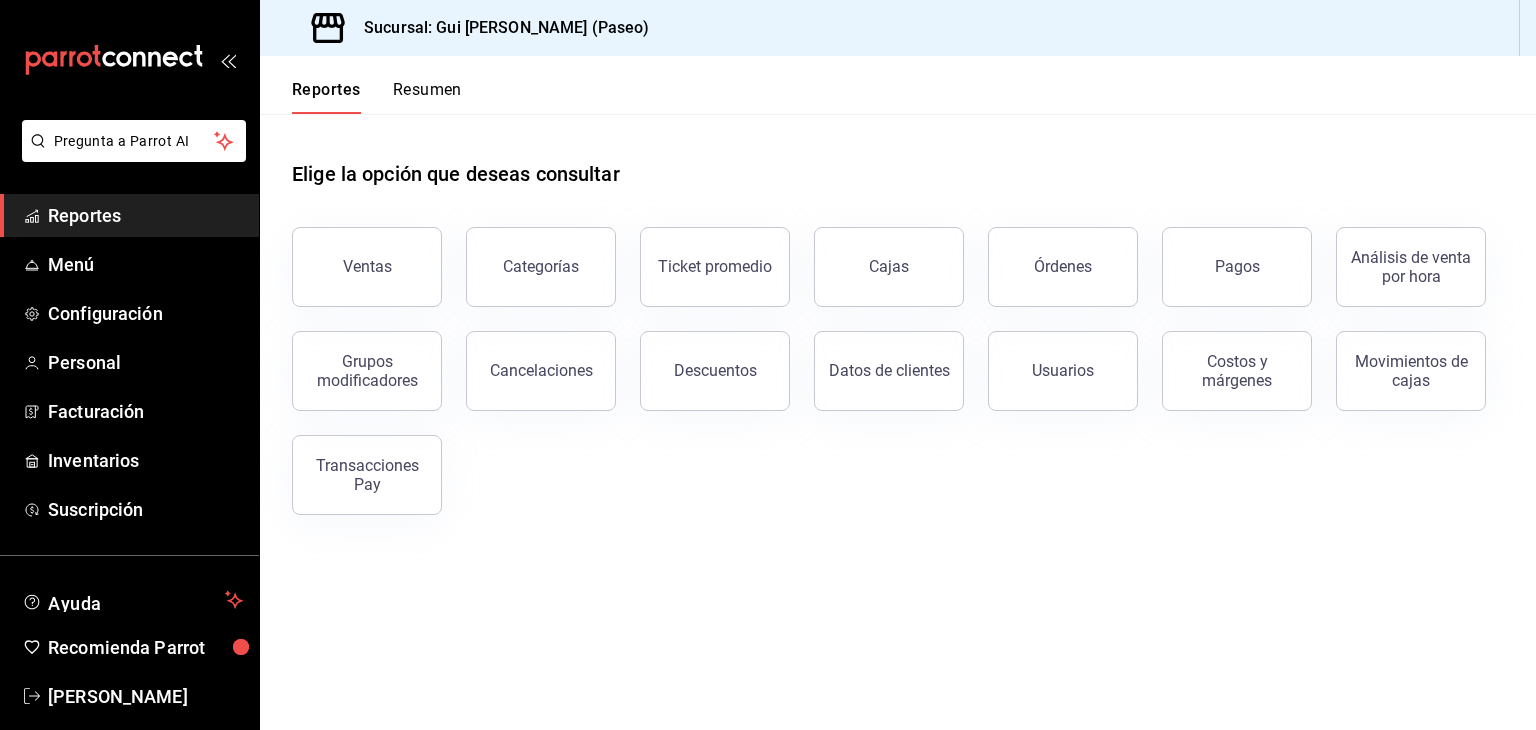 click on "Reportes" at bounding box center [145, 215] 